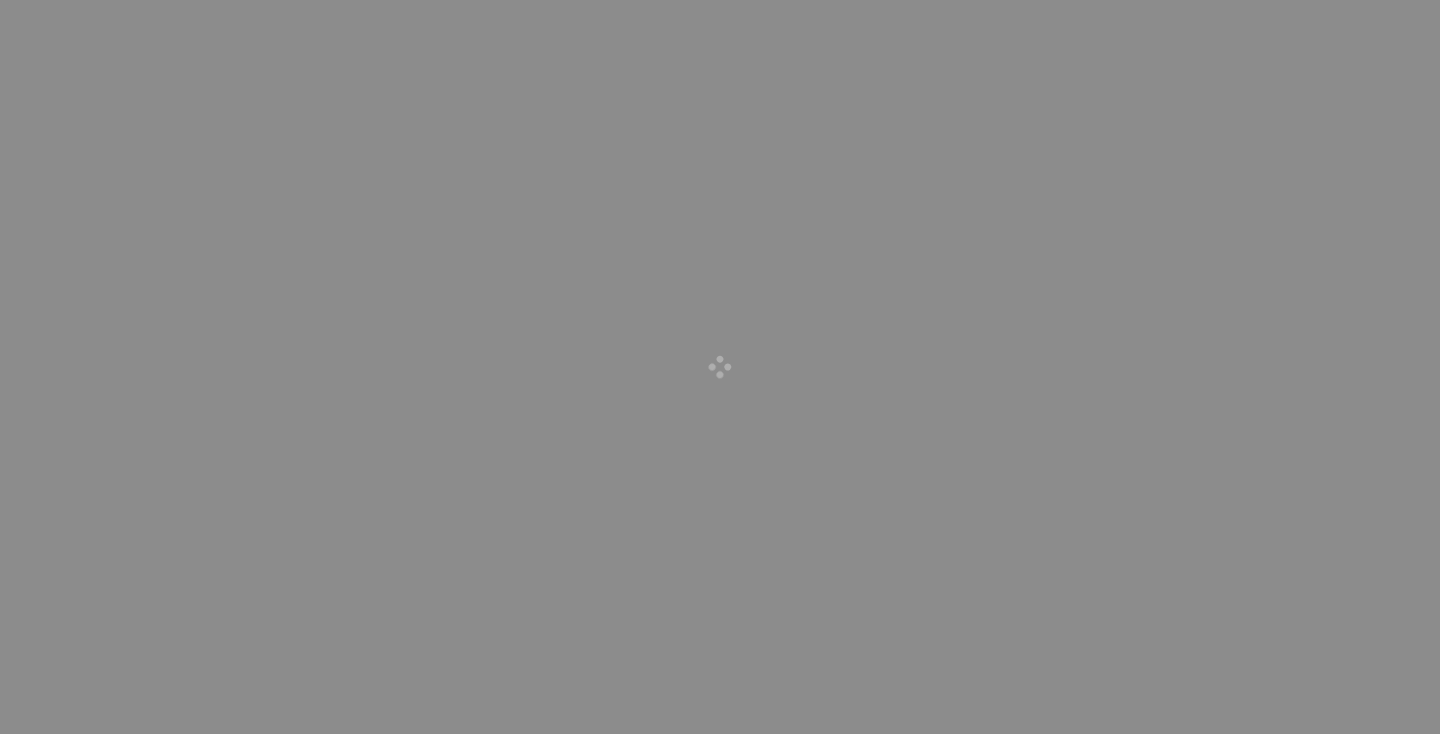 scroll, scrollTop: 0, scrollLeft: 0, axis: both 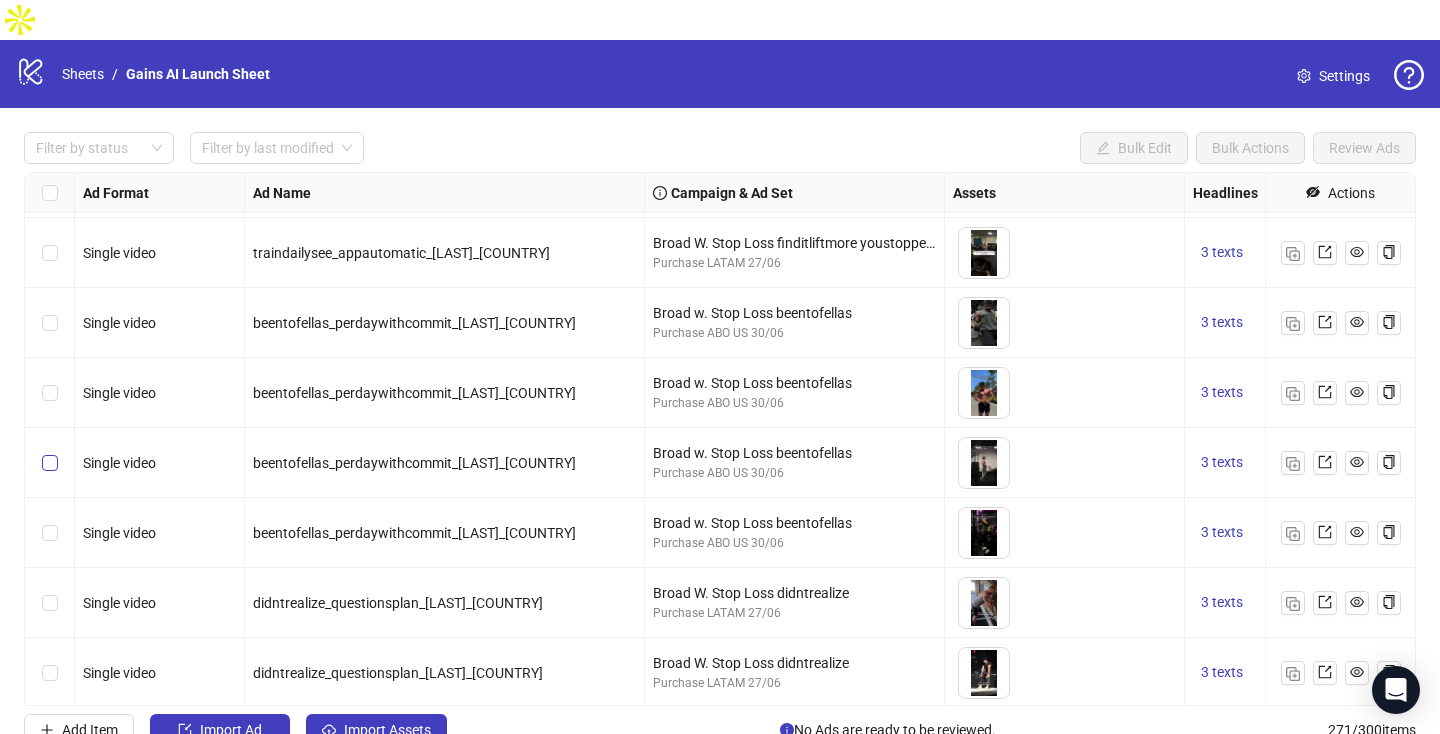 click at bounding box center [50, 393] 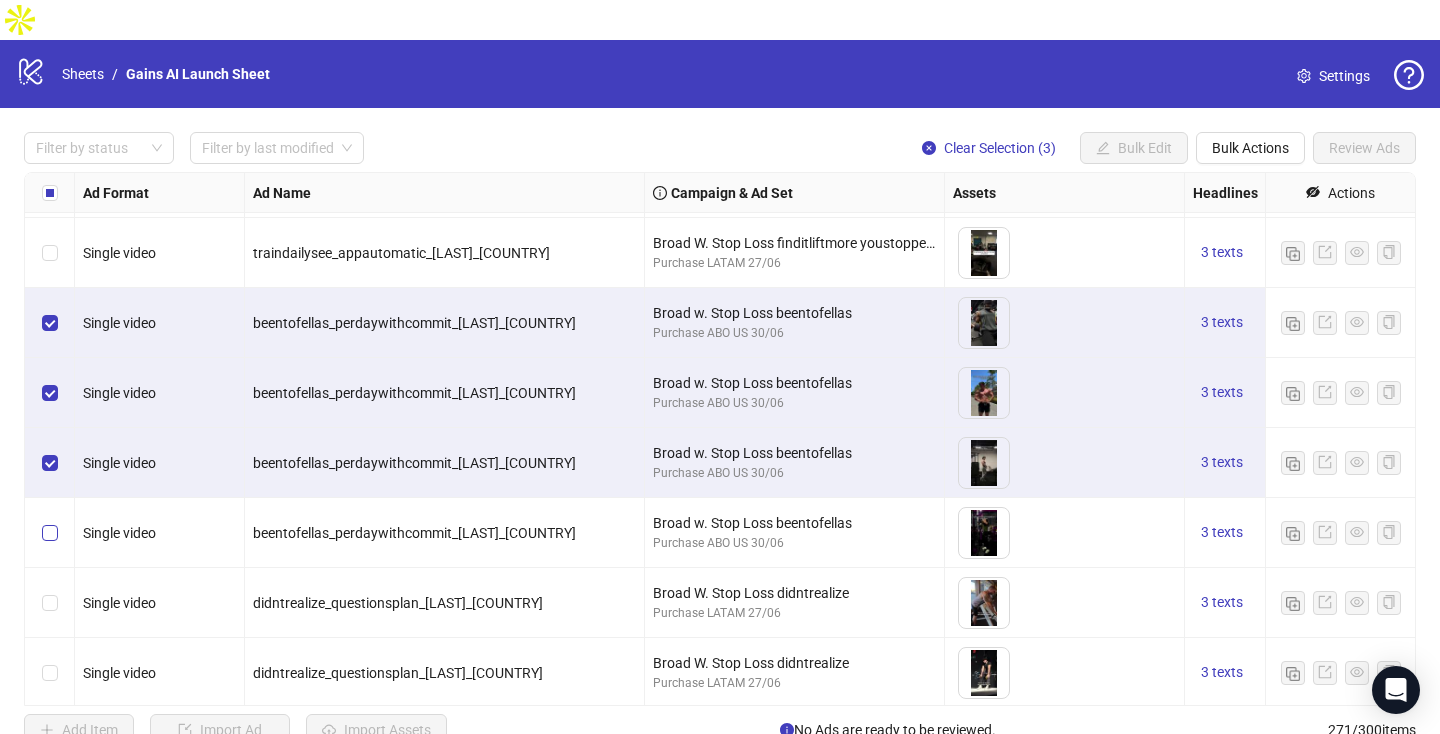 click at bounding box center [50, 533] 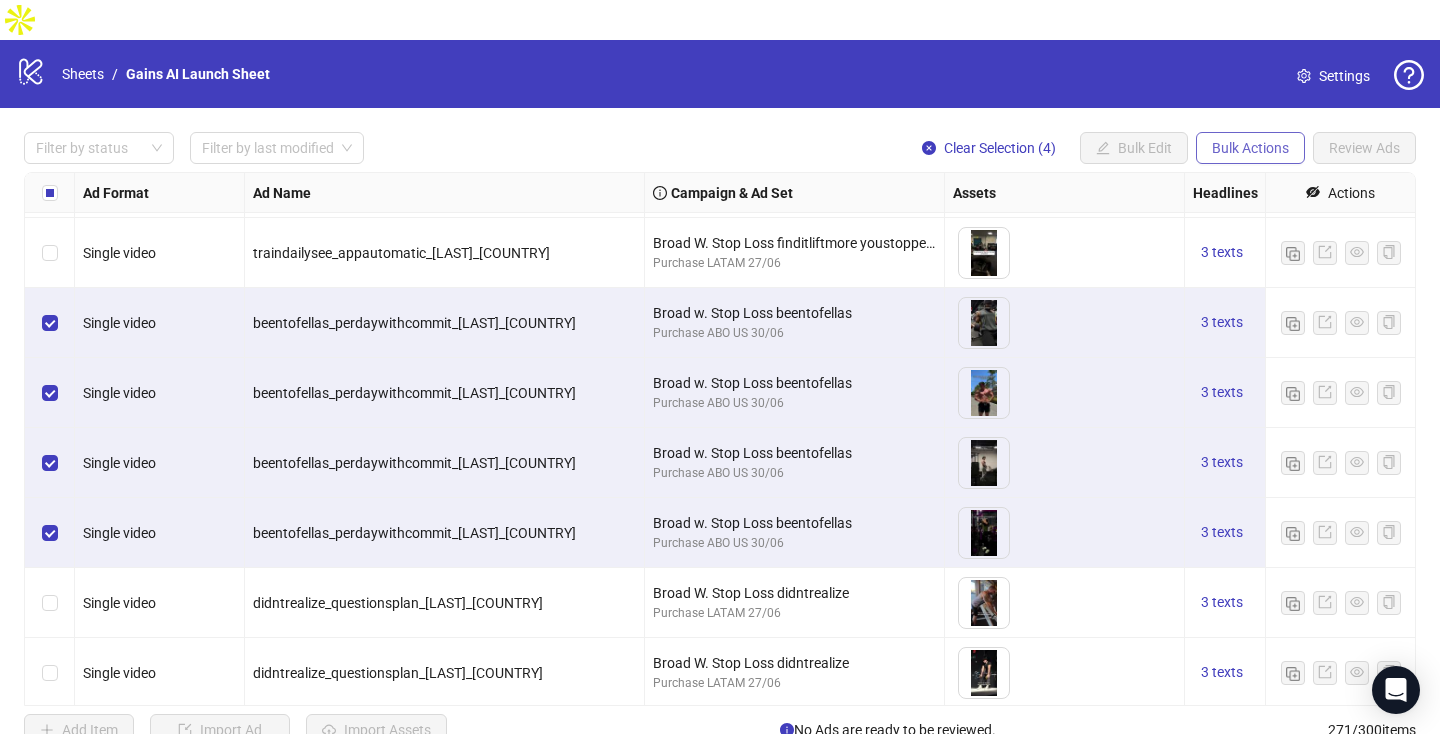 click on "Bulk Actions" at bounding box center [1134, 148] 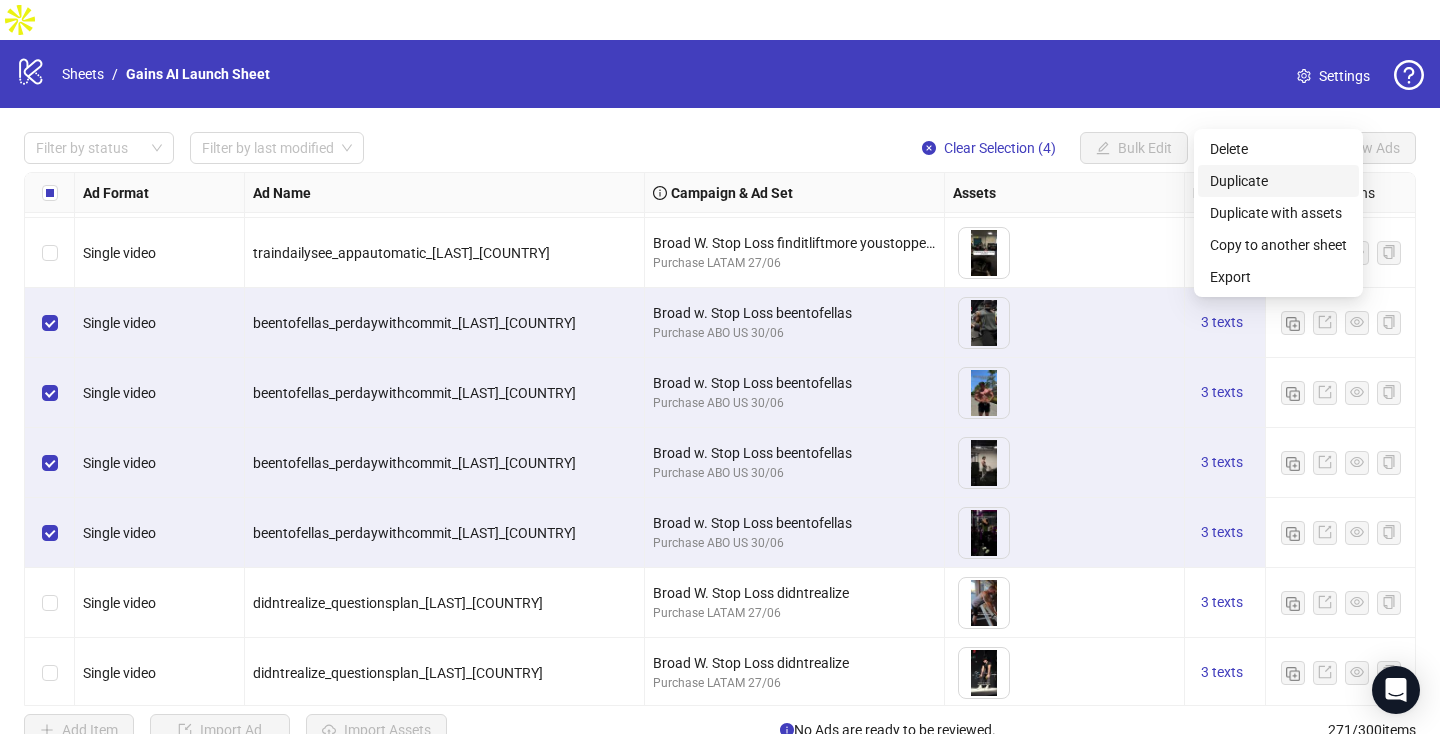 click on "Duplicate" at bounding box center [1278, 181] 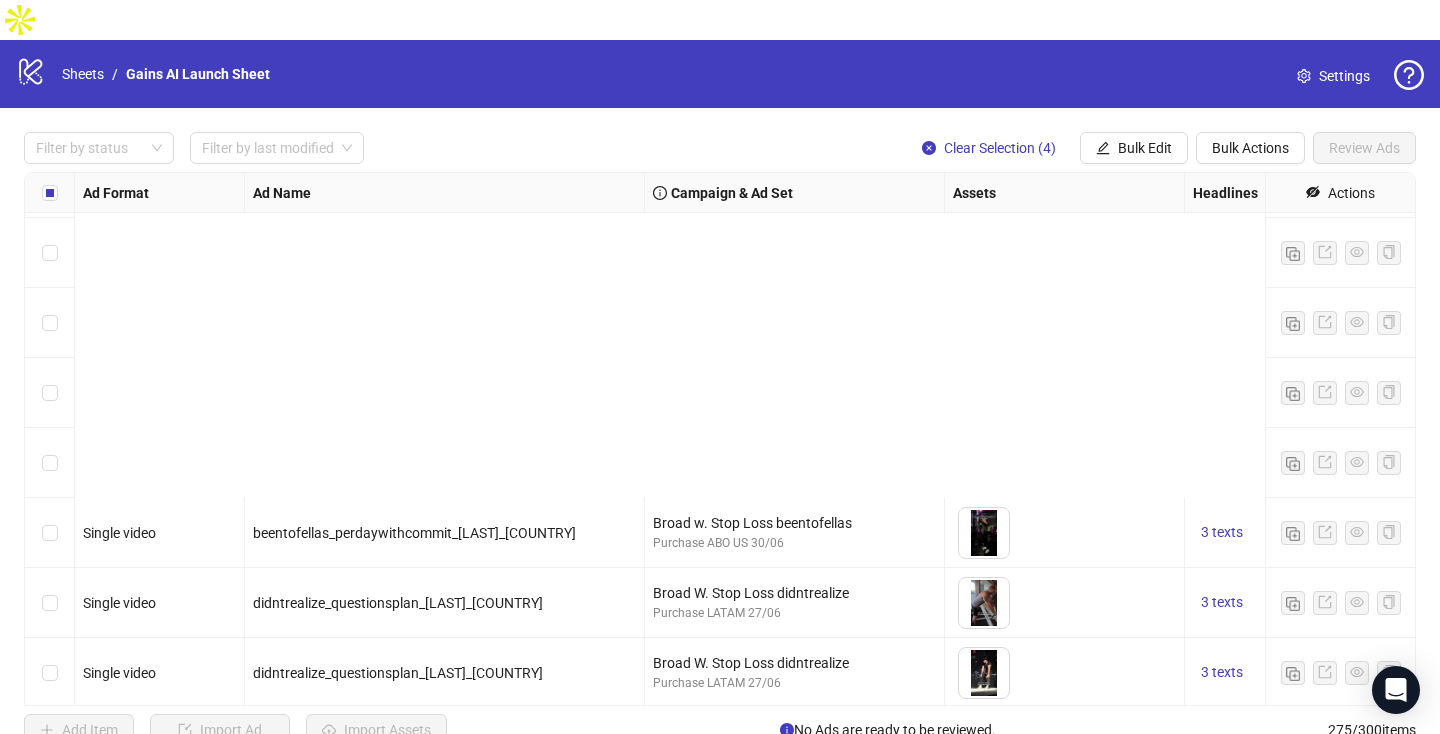 scroll, scrollTop: 18758, scrollLeft: 0, axis: vertical 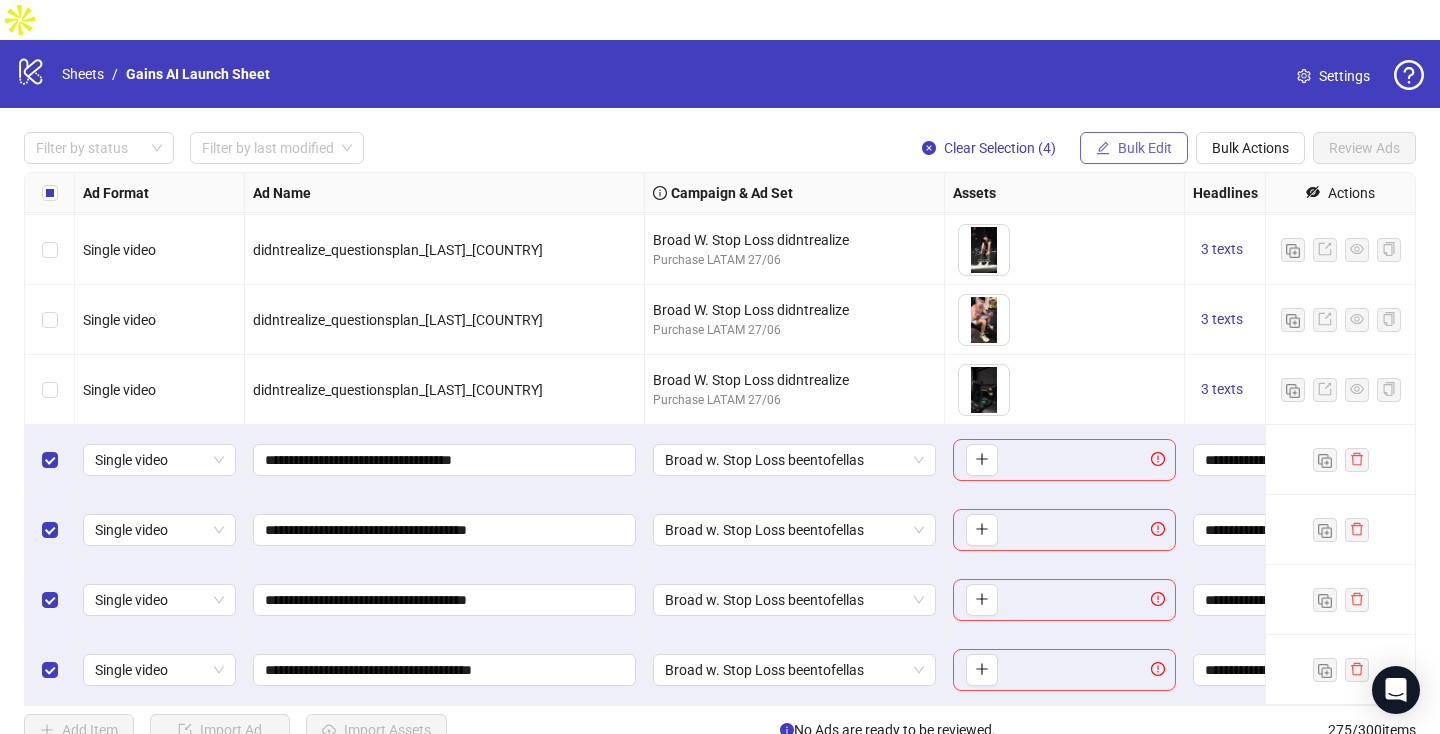 click on "Bulk Edit" at bounding box center (1145, 148) 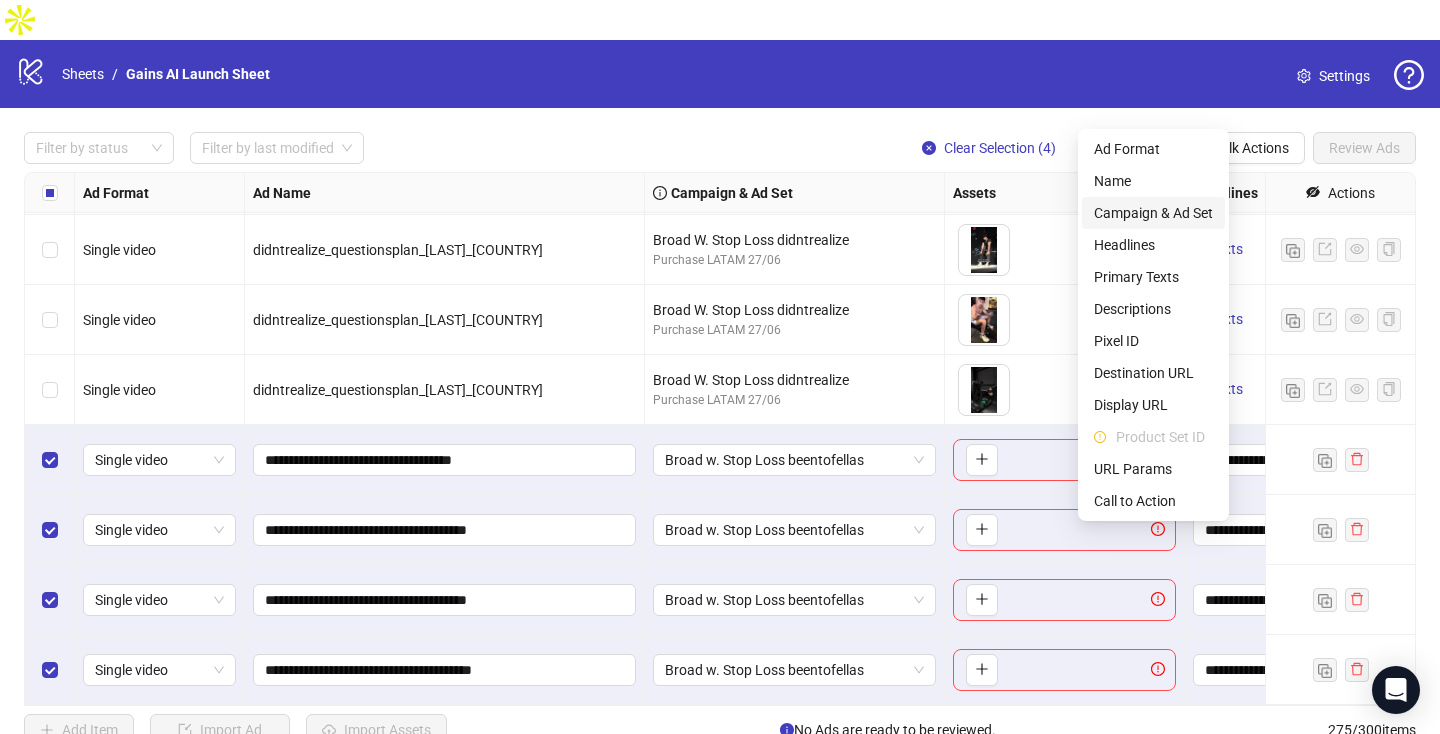 click on "Campaign & Ad Set" at bounding box center (1153, 213) 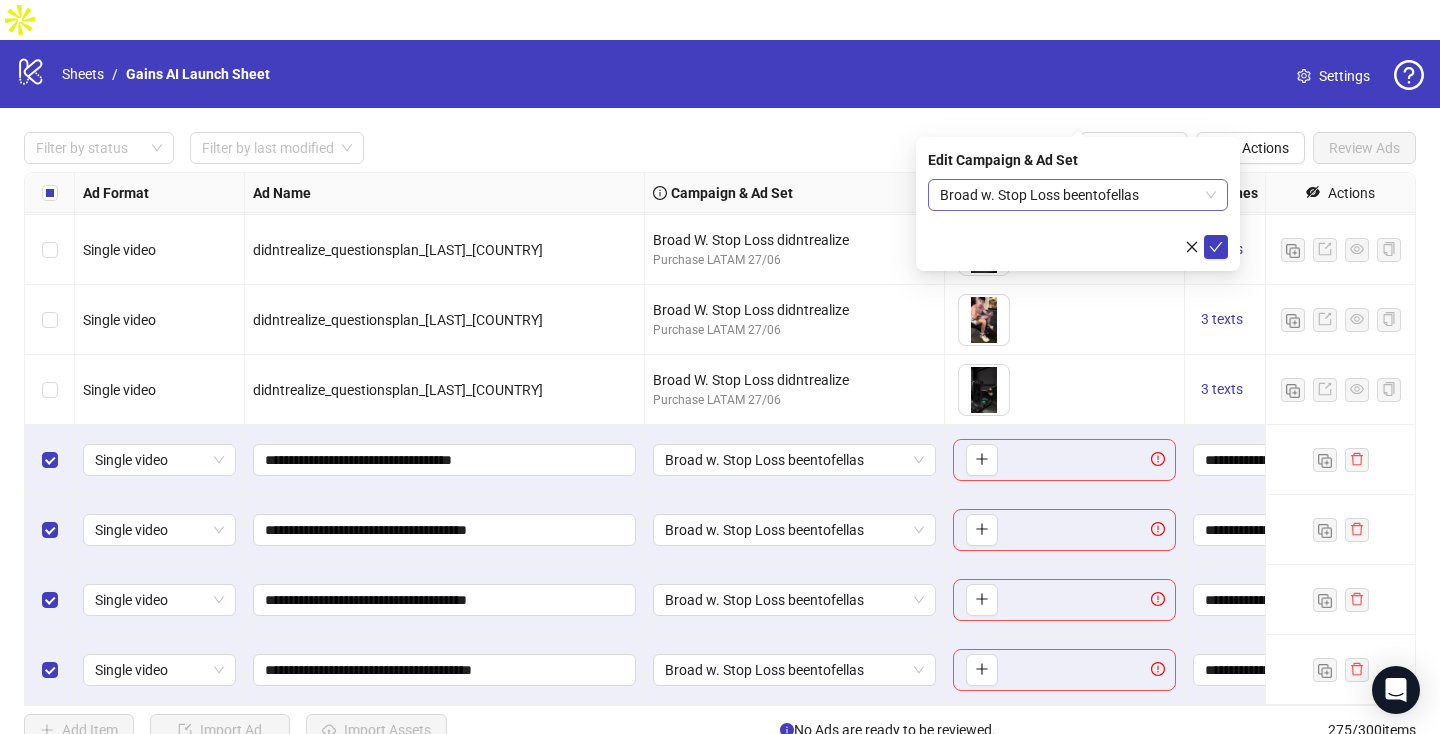 click on "Broad w. Stop Loss beentofellas" at bounding box center (1078, 195) 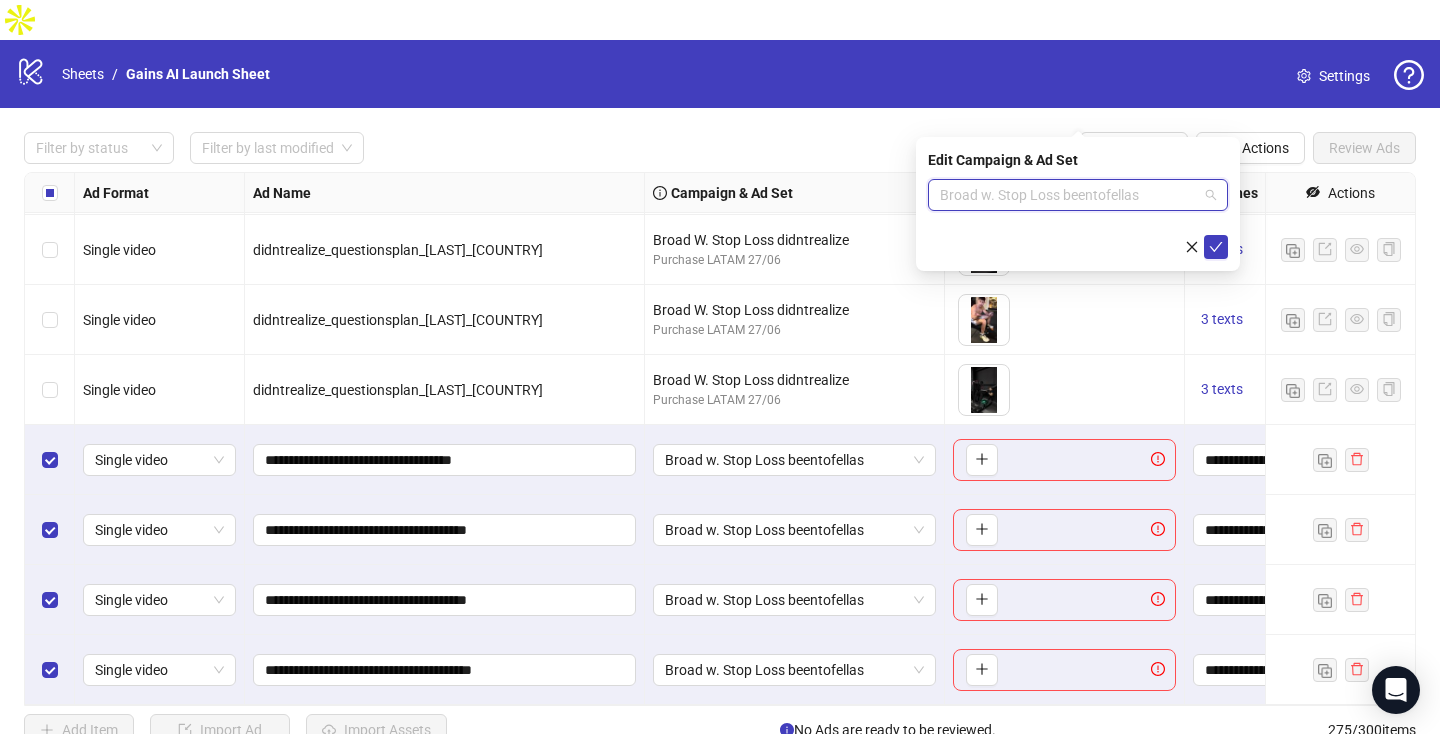 paste on "**********" 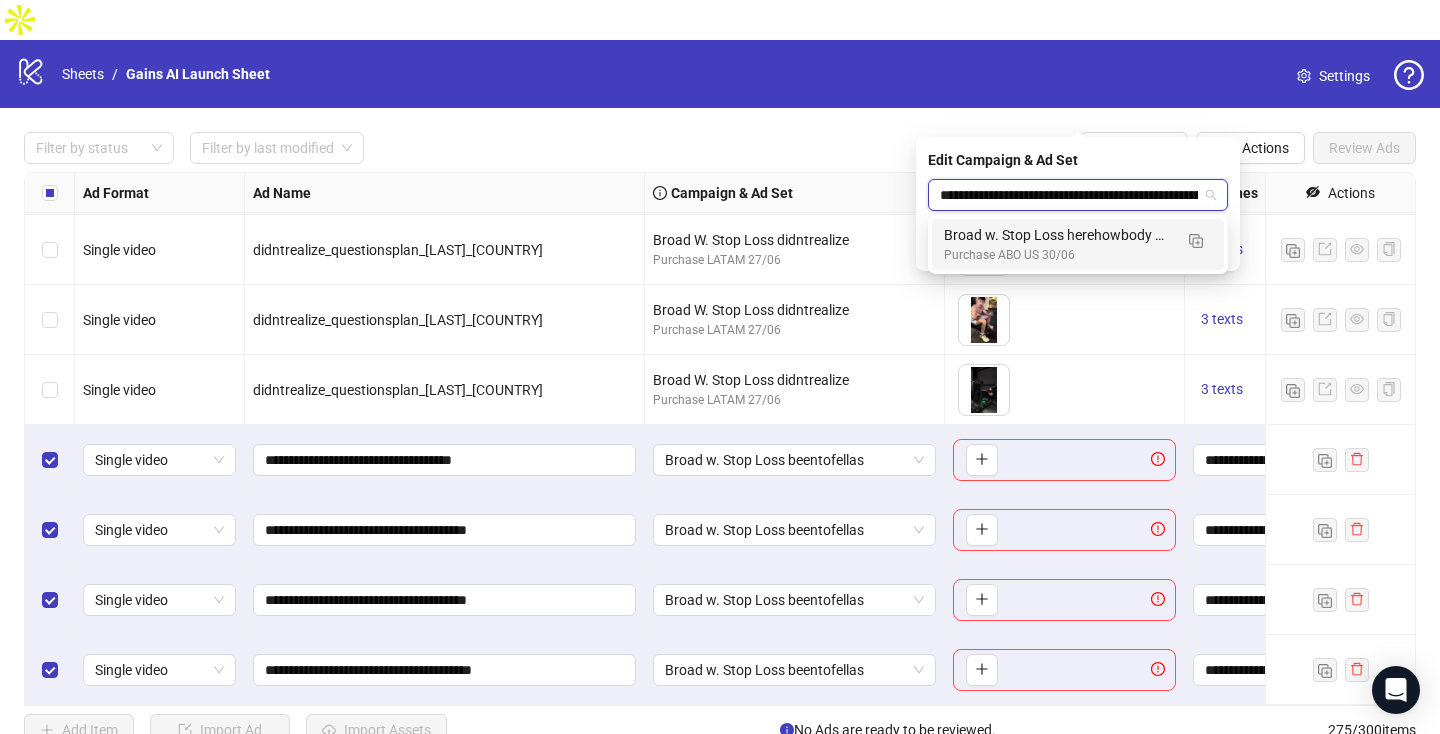scroll, scrollTop: 0, scrollLeft: 264, axis: horizontal 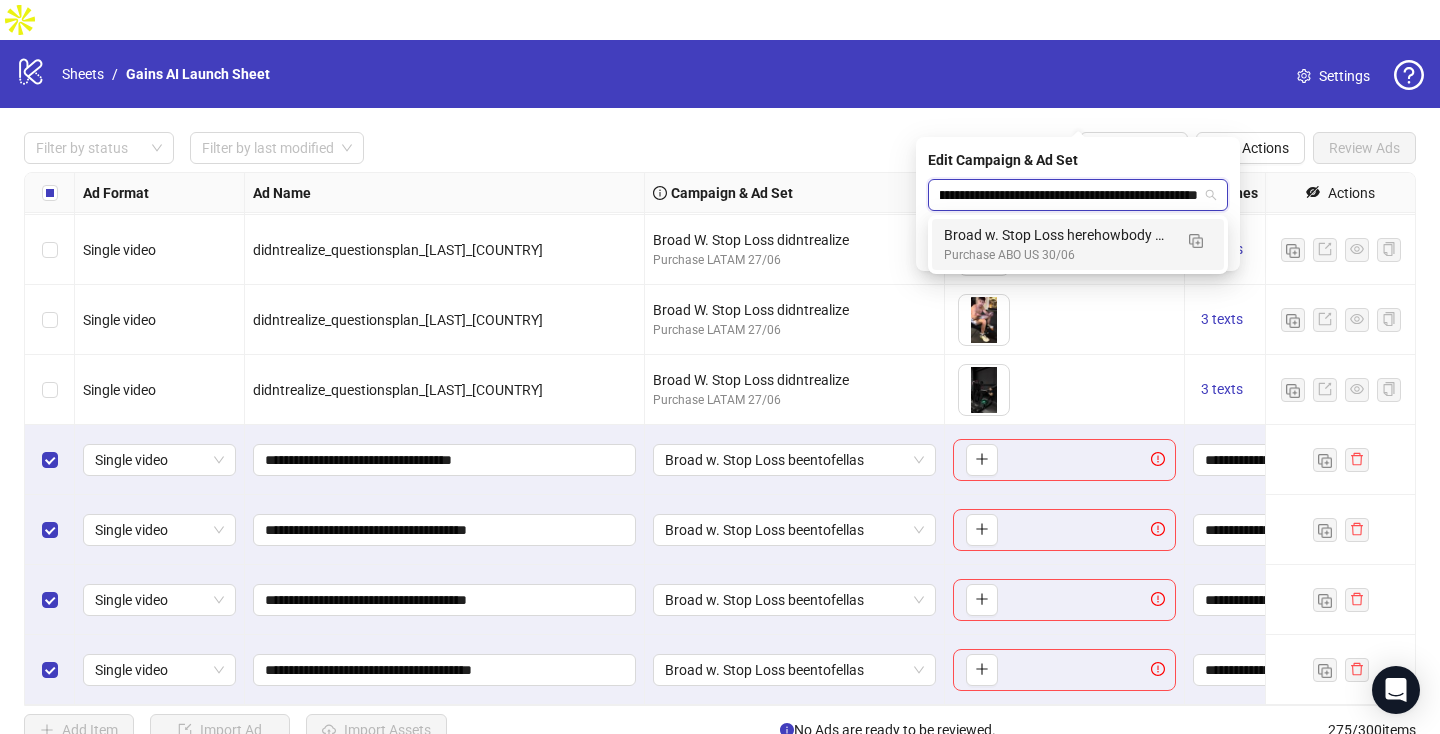 click on "Broad w. Stop Loss herehowbody wishIwhenstarted wantfastergym threedoingthingI" at bounding box center (1058, 235) 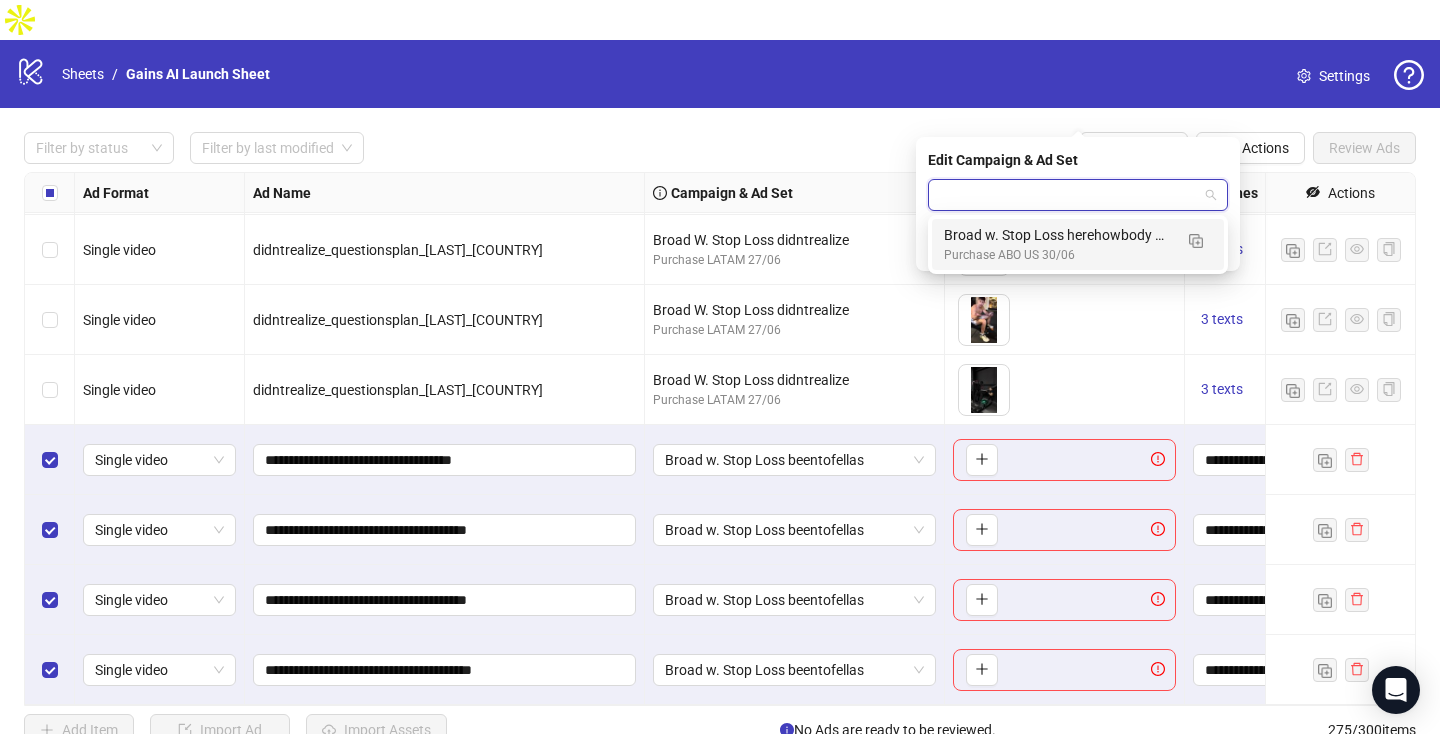 scroll, scrollTop: 0, scrollLeft: 0, axis: both 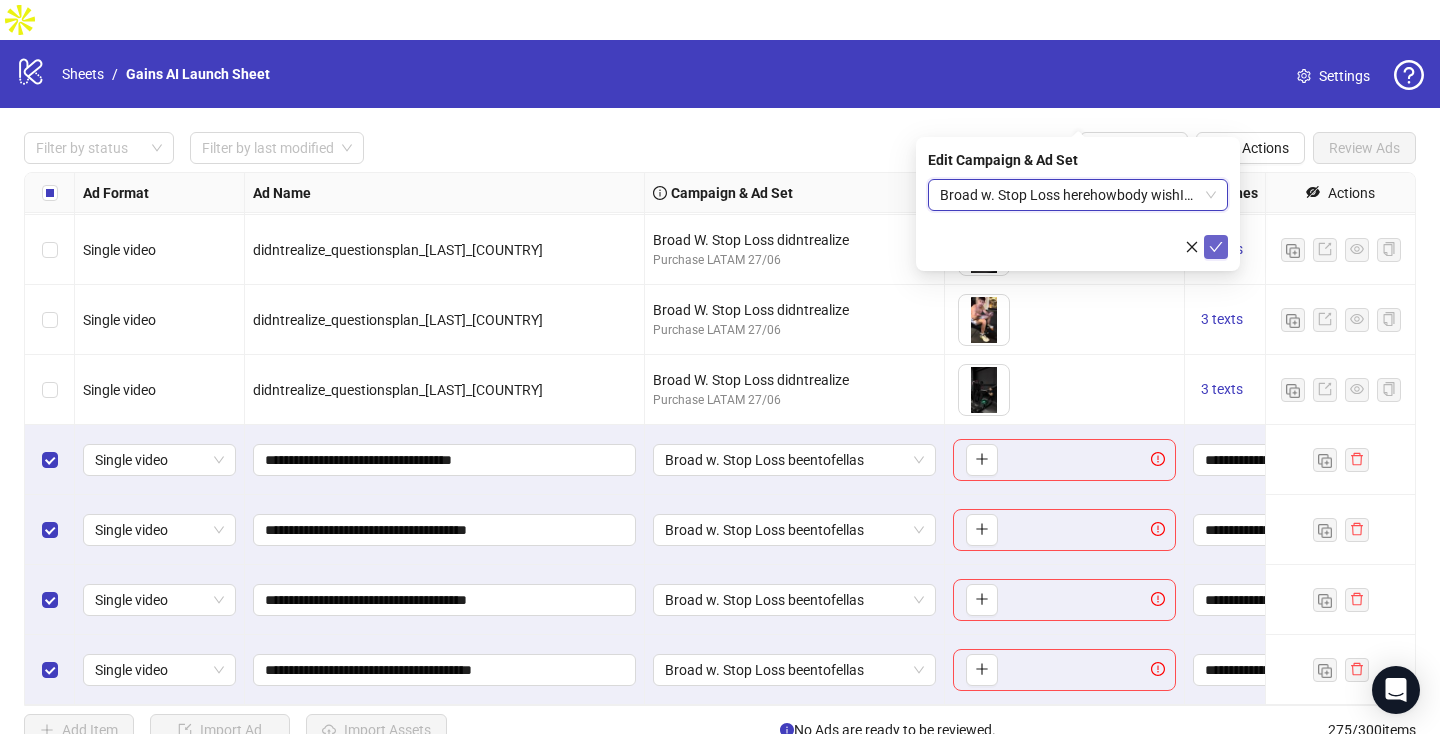 click at bounding box center (1216, 247) 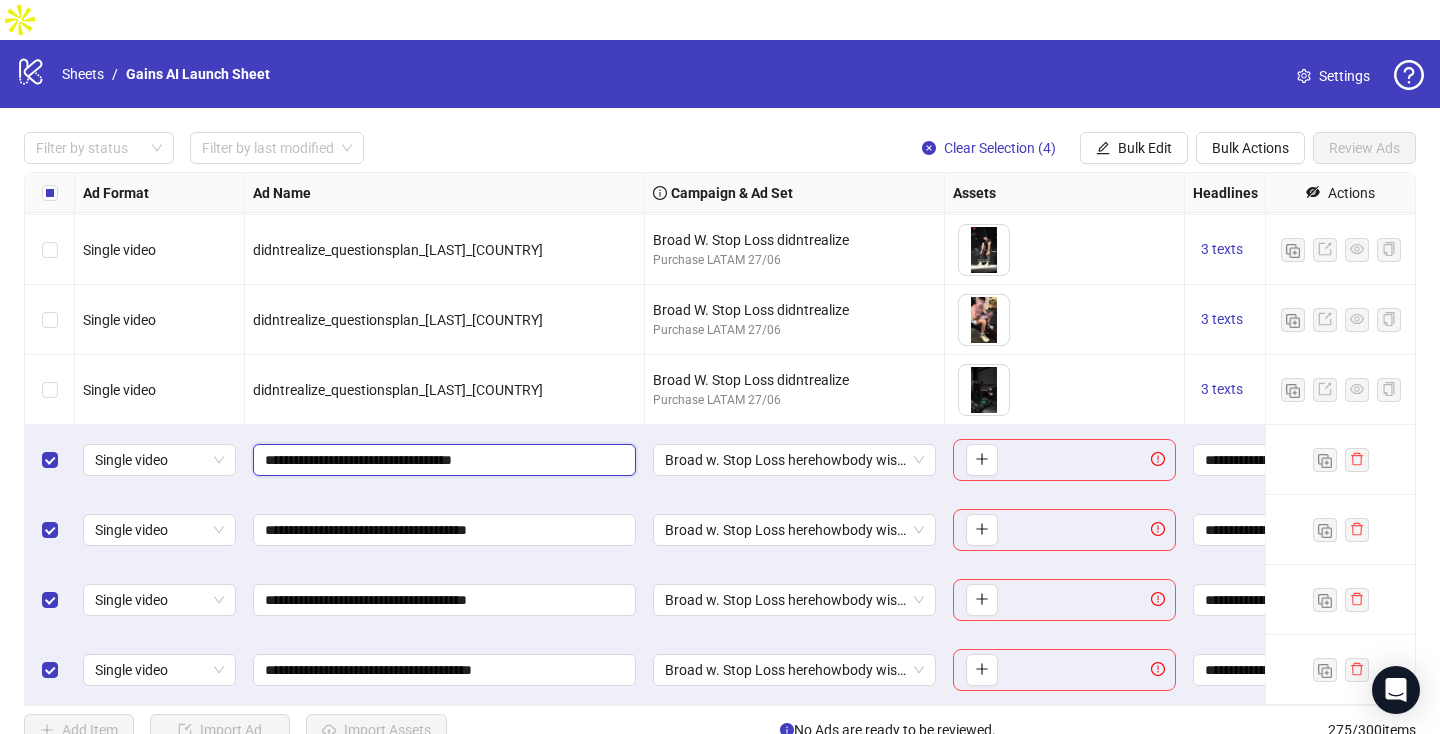 click on "**********" at bounding box center (442, 460) 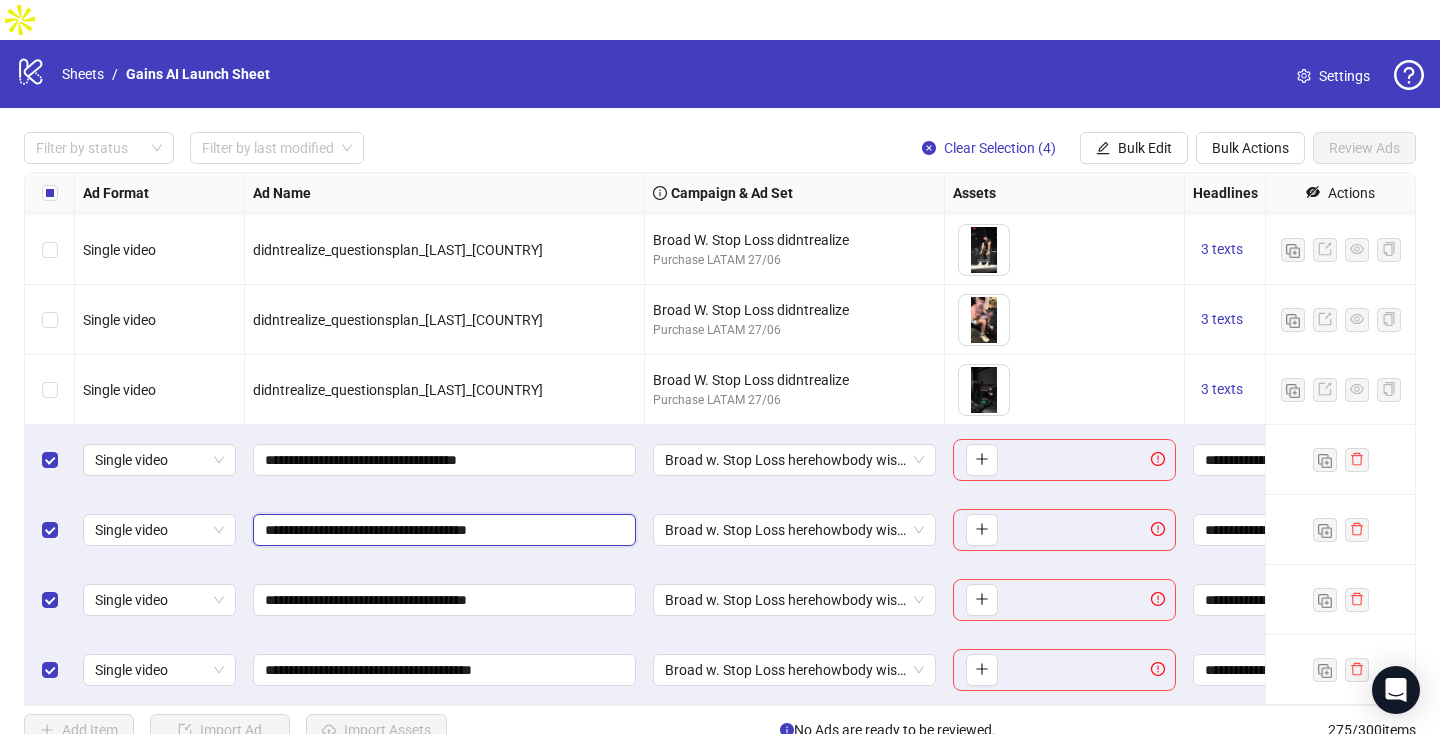 click on "**********" at bounding box center (442, 530) 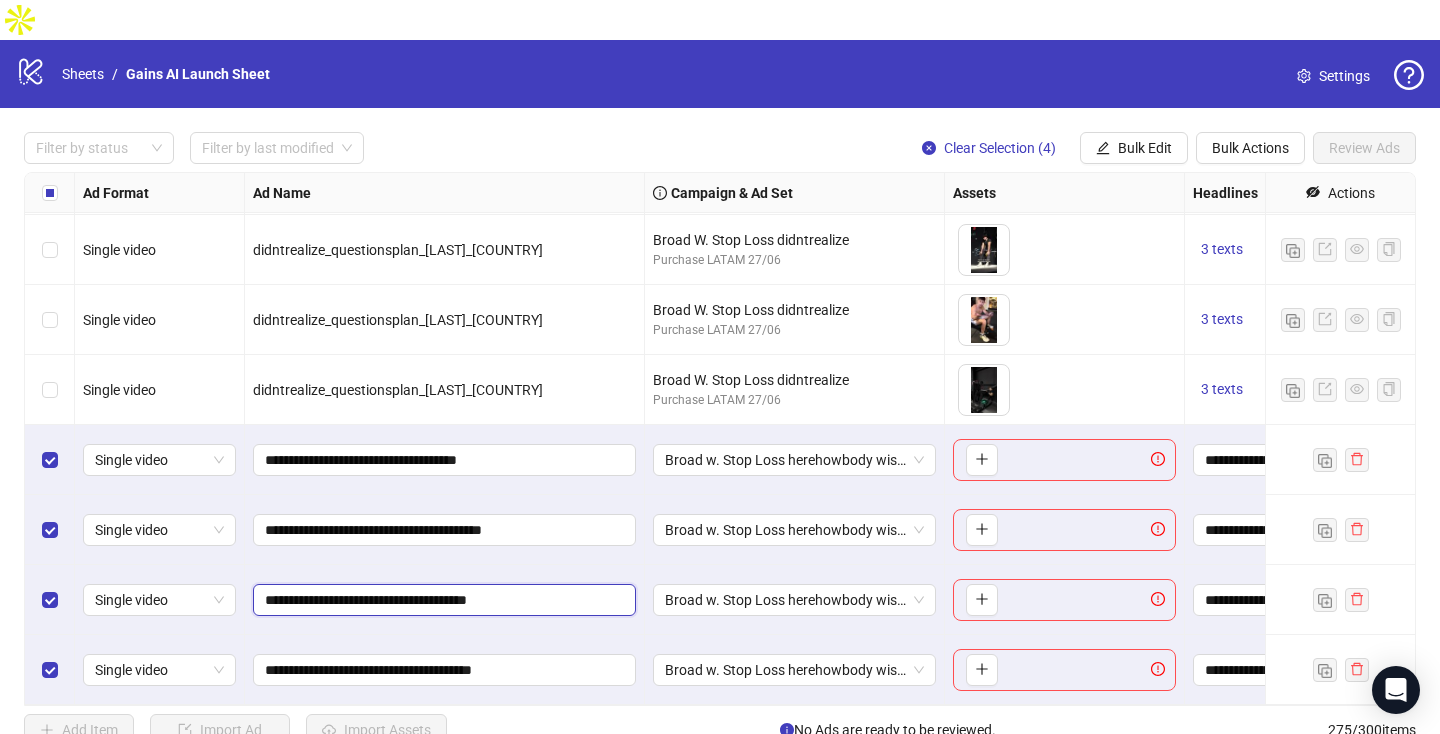 click on "**********" at bounding box center [442, 600] 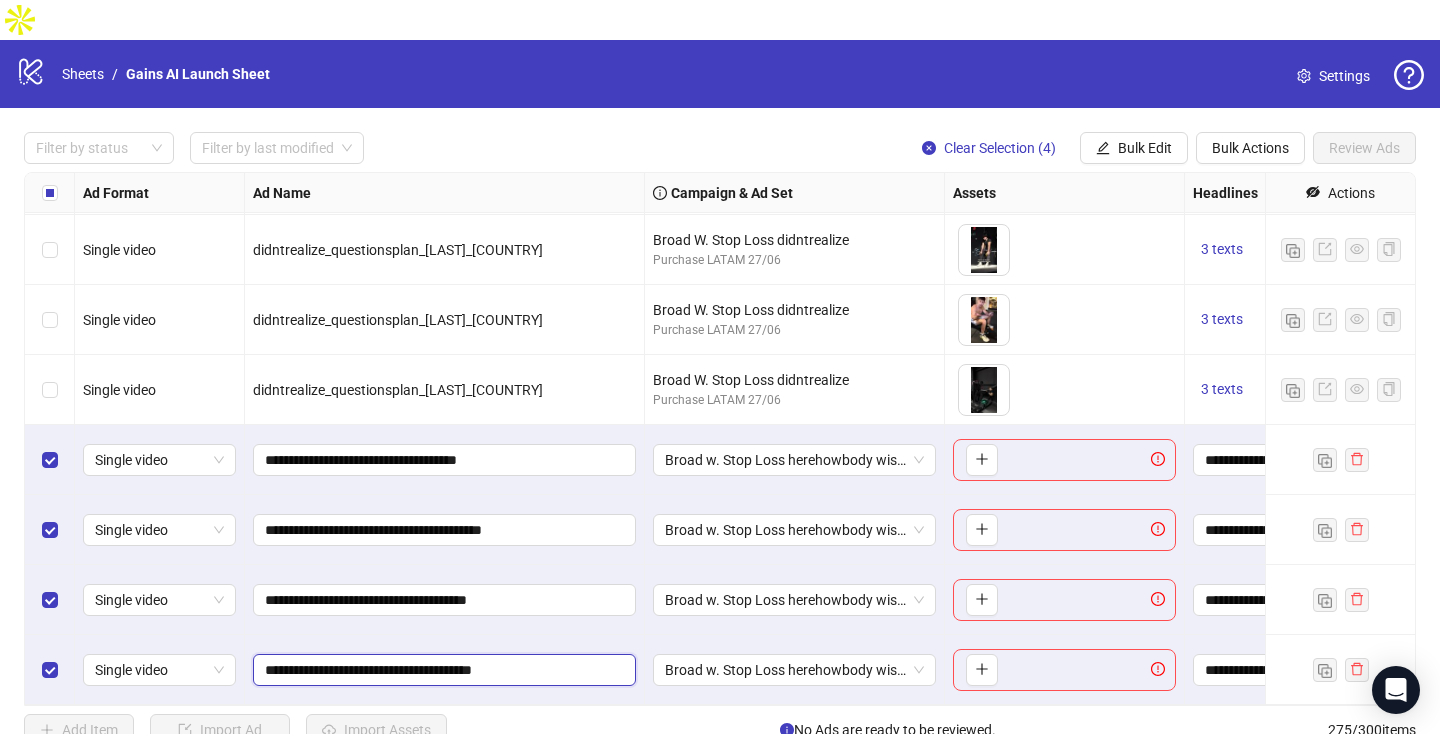 click on "**********" at bounding box center (442, 670) 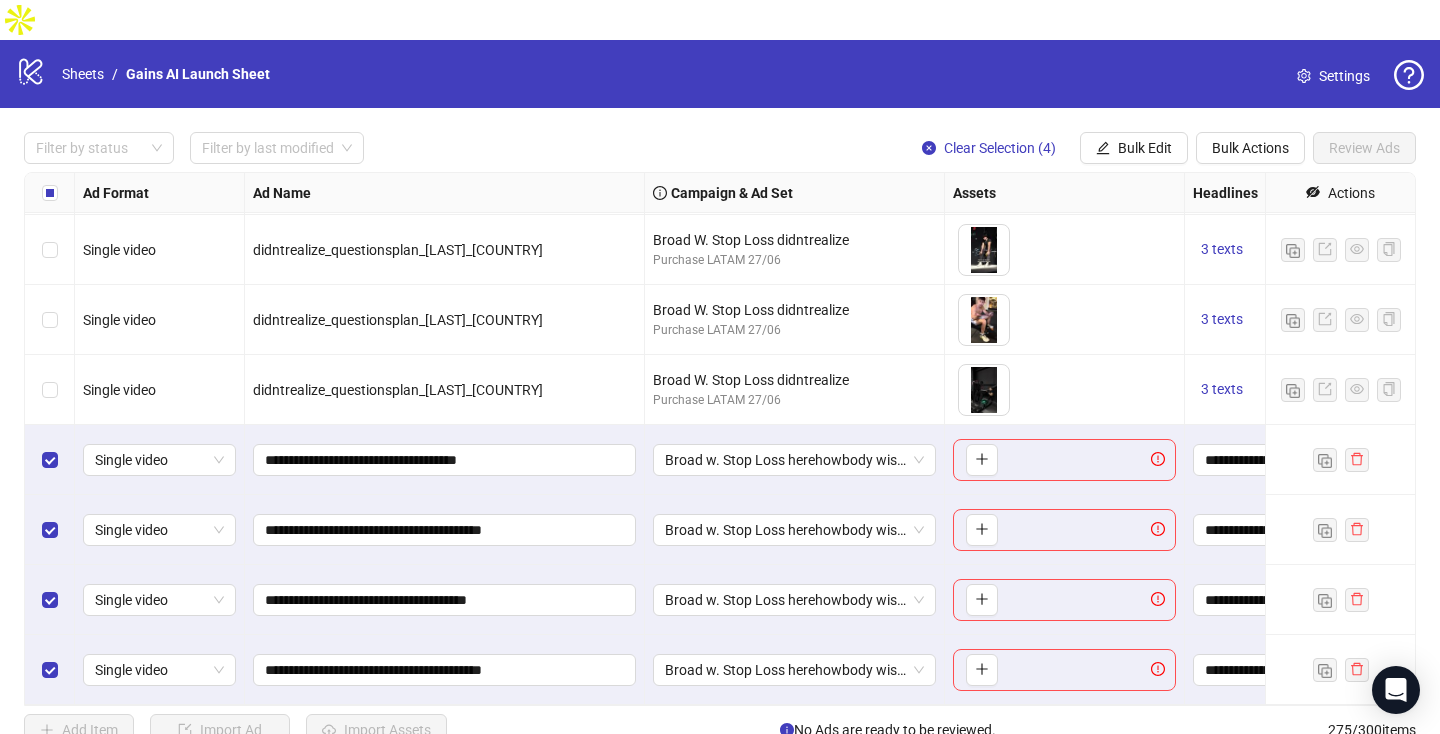 click on "**********" at bounding box center [445, 600] 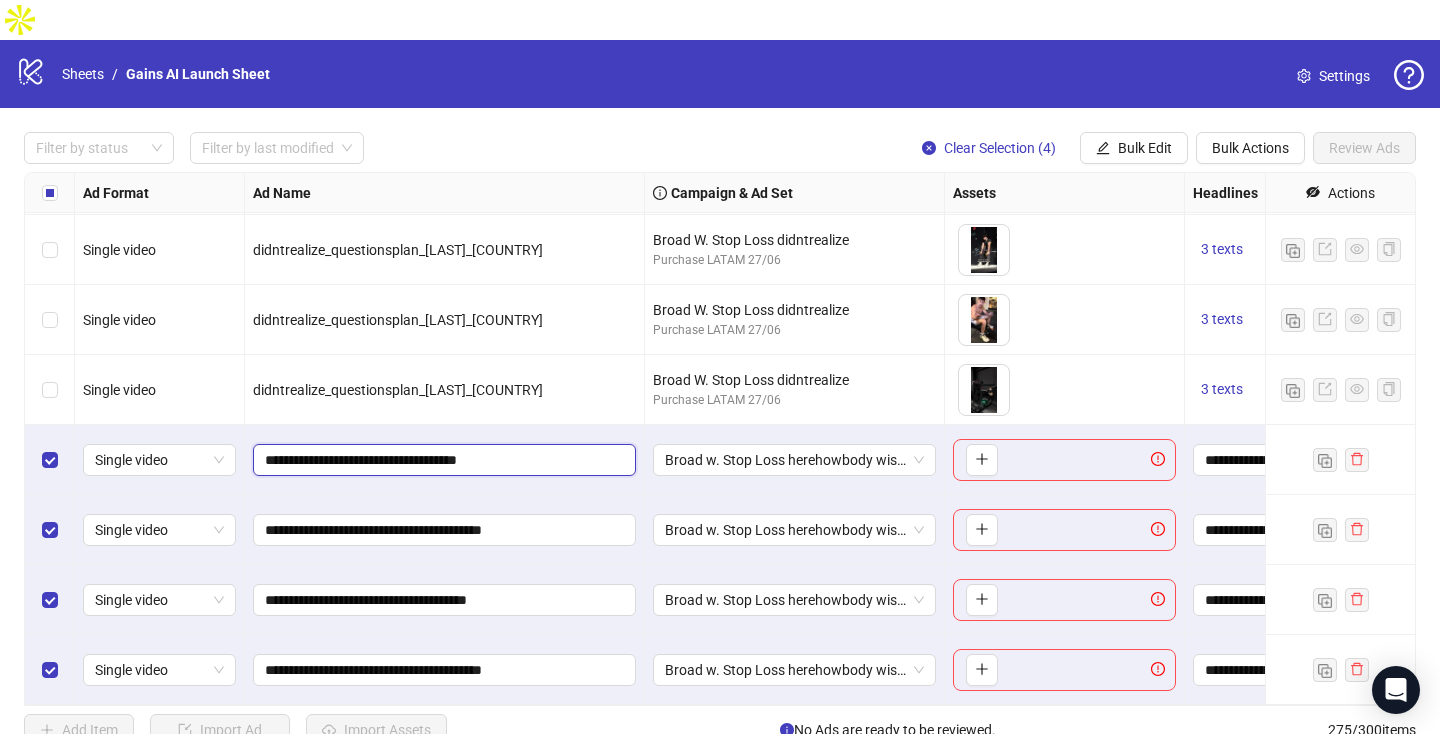 click on "**********" at bounding box center [442, 460] 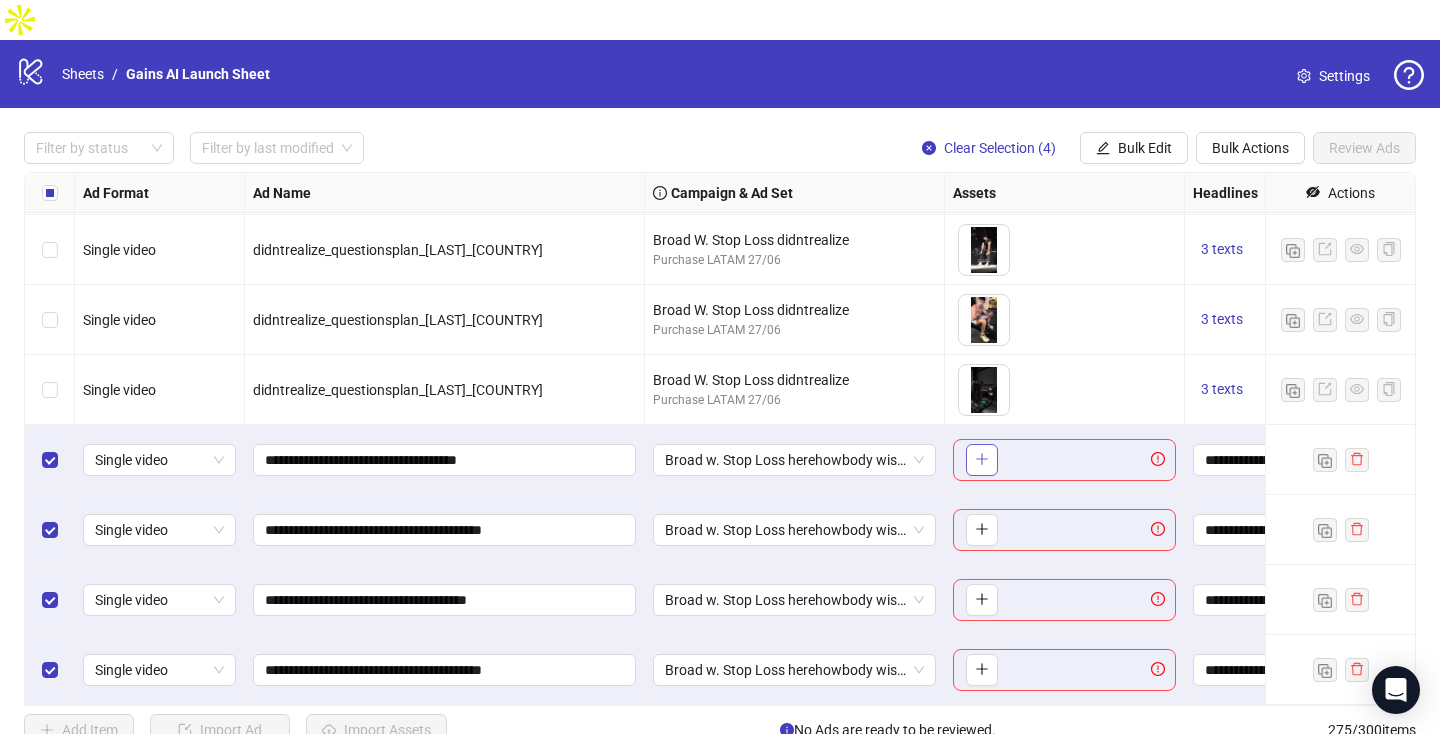 click at bounding box center (982, 460) 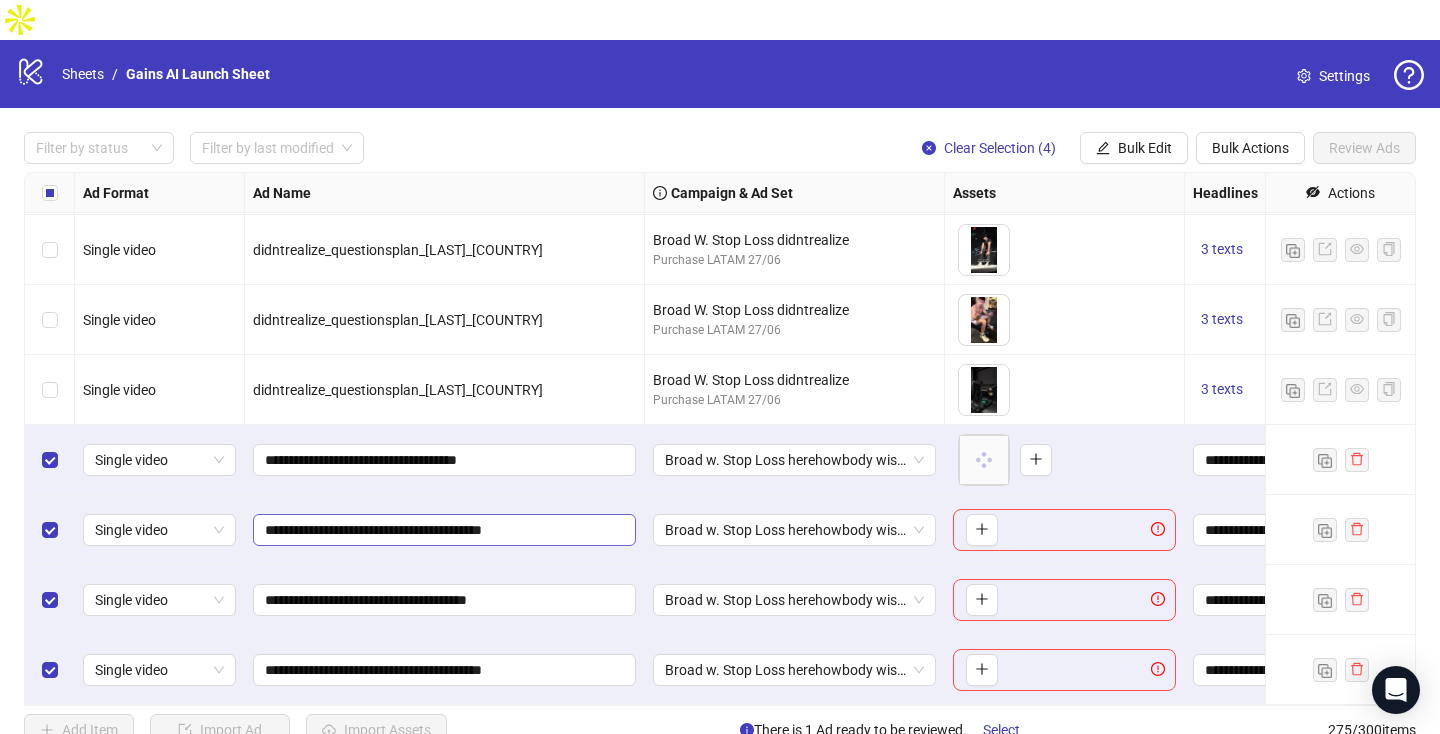 click on "**********" at bounding box center [444, 460] 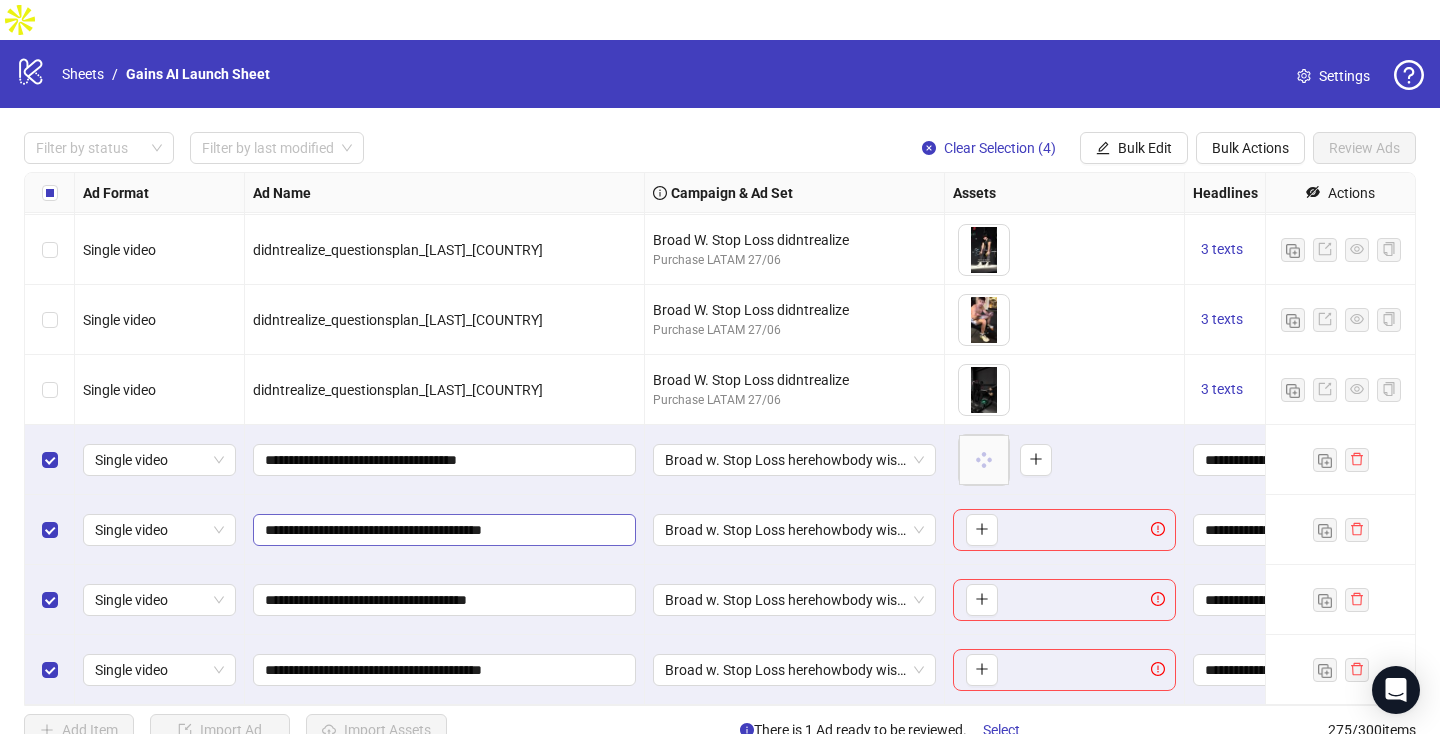 click on "**********" at bounding box center [444, 460] 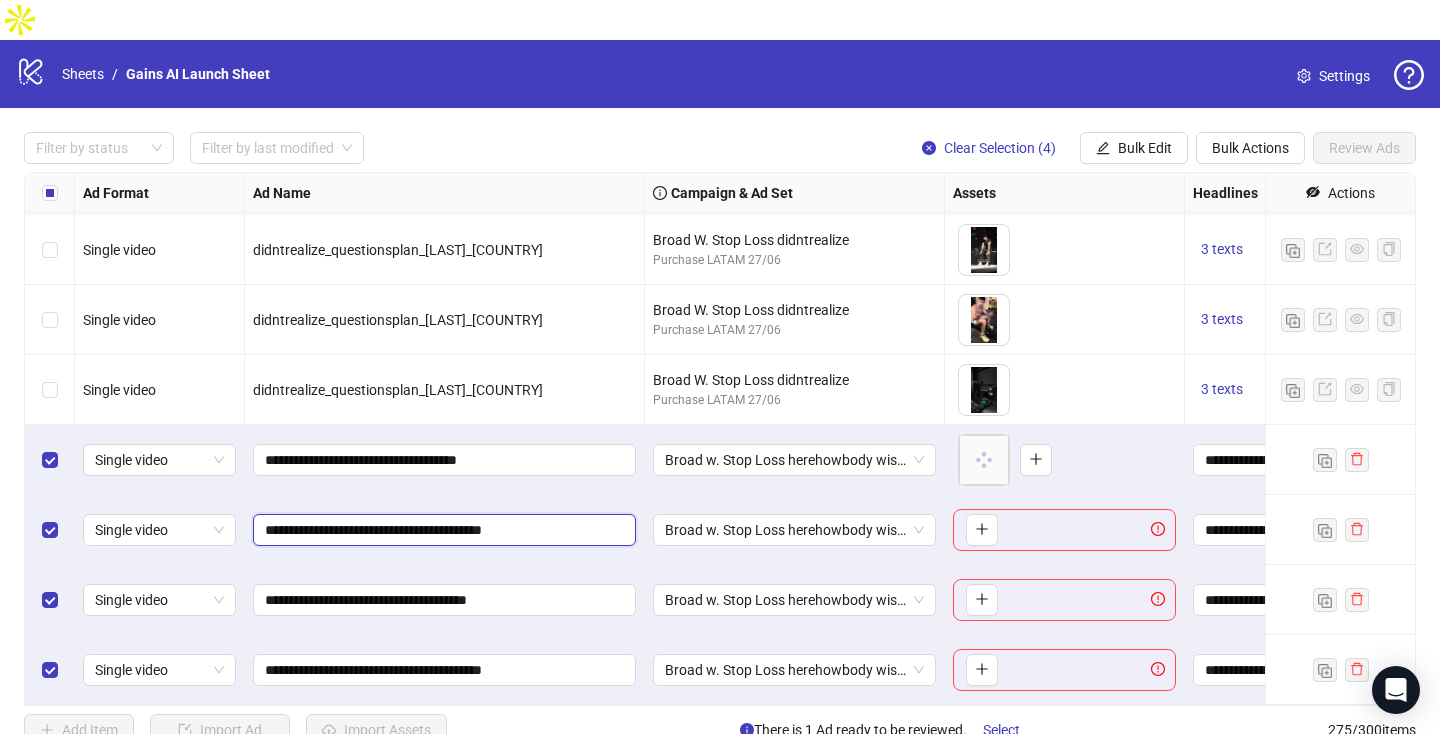 click on "**********" at bounding box center [442, 530] 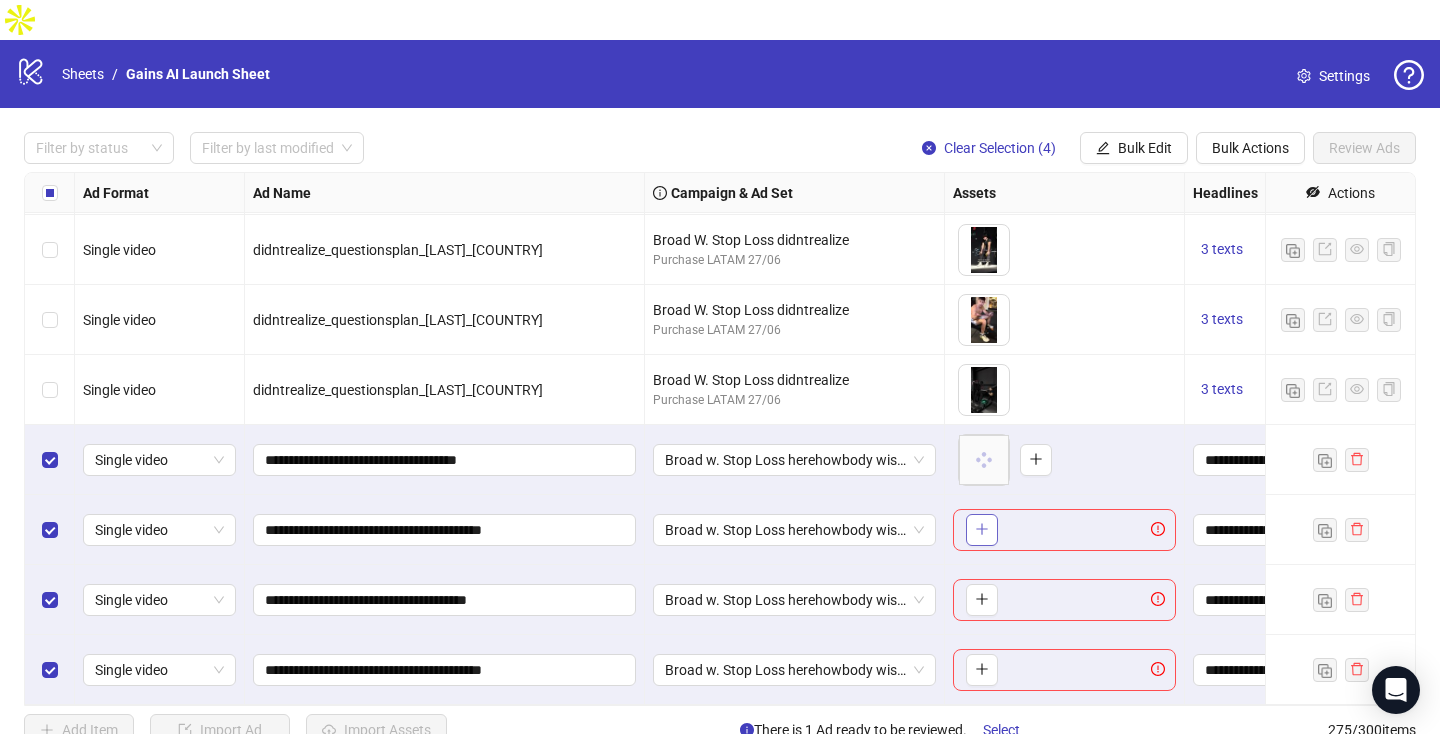 click at bounding box center (982, 529) 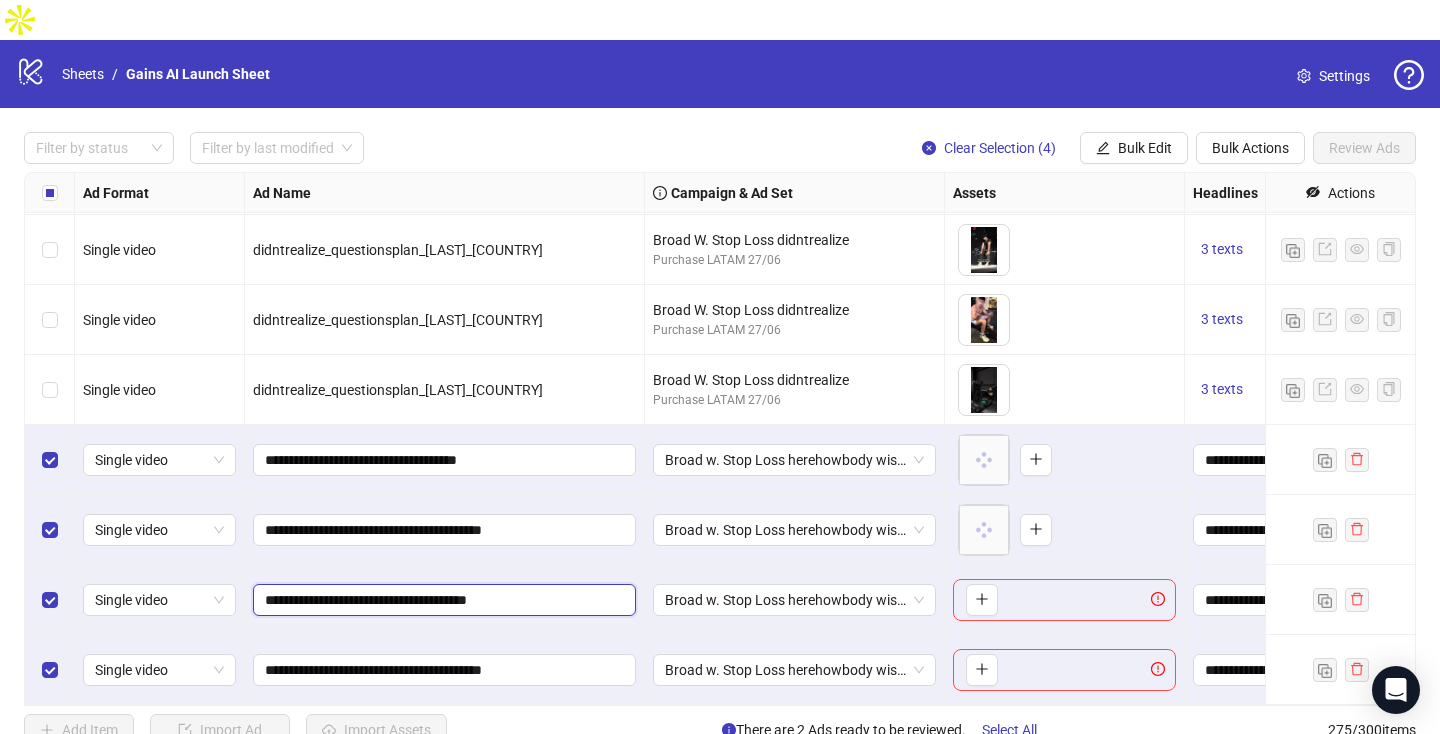 click on "**********" at bounding box center [442, 600] 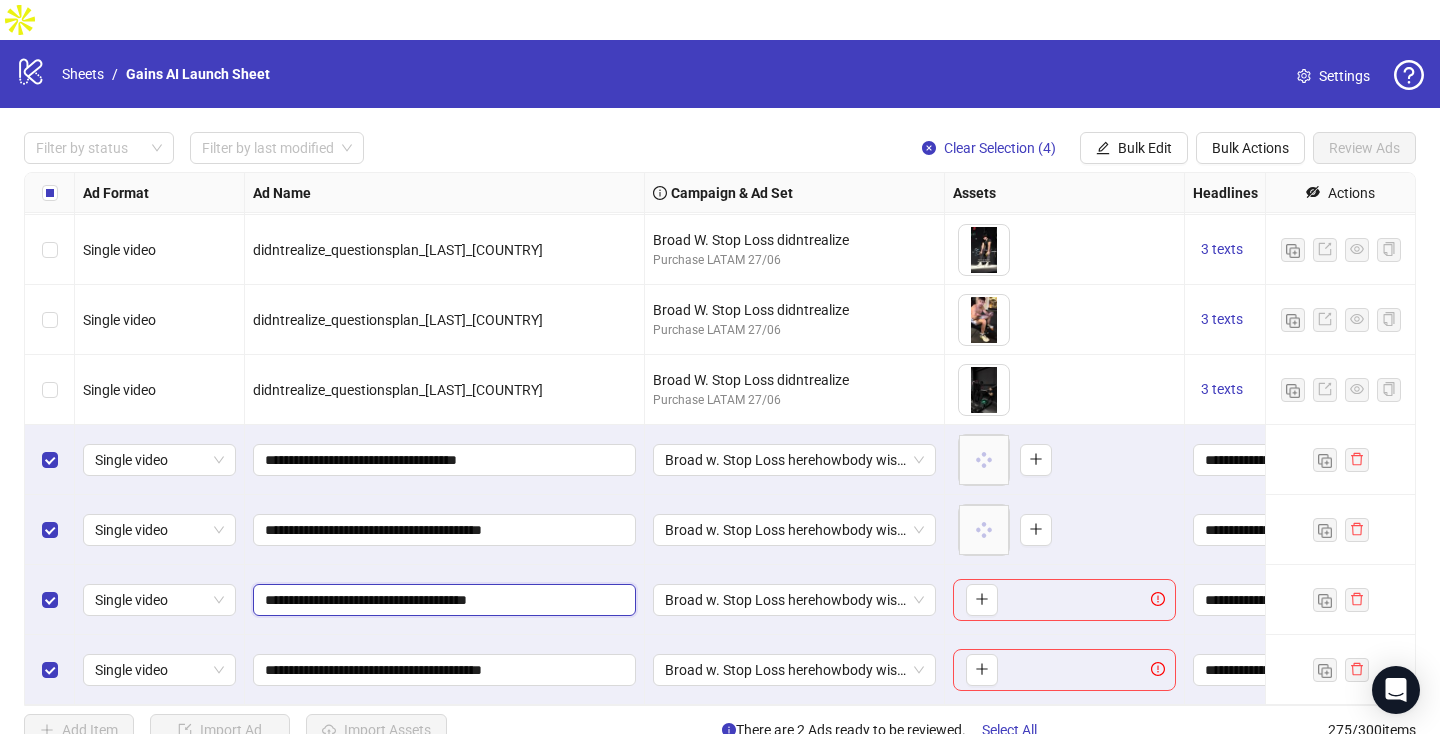click on "**********" at bounding box center [442, 600] 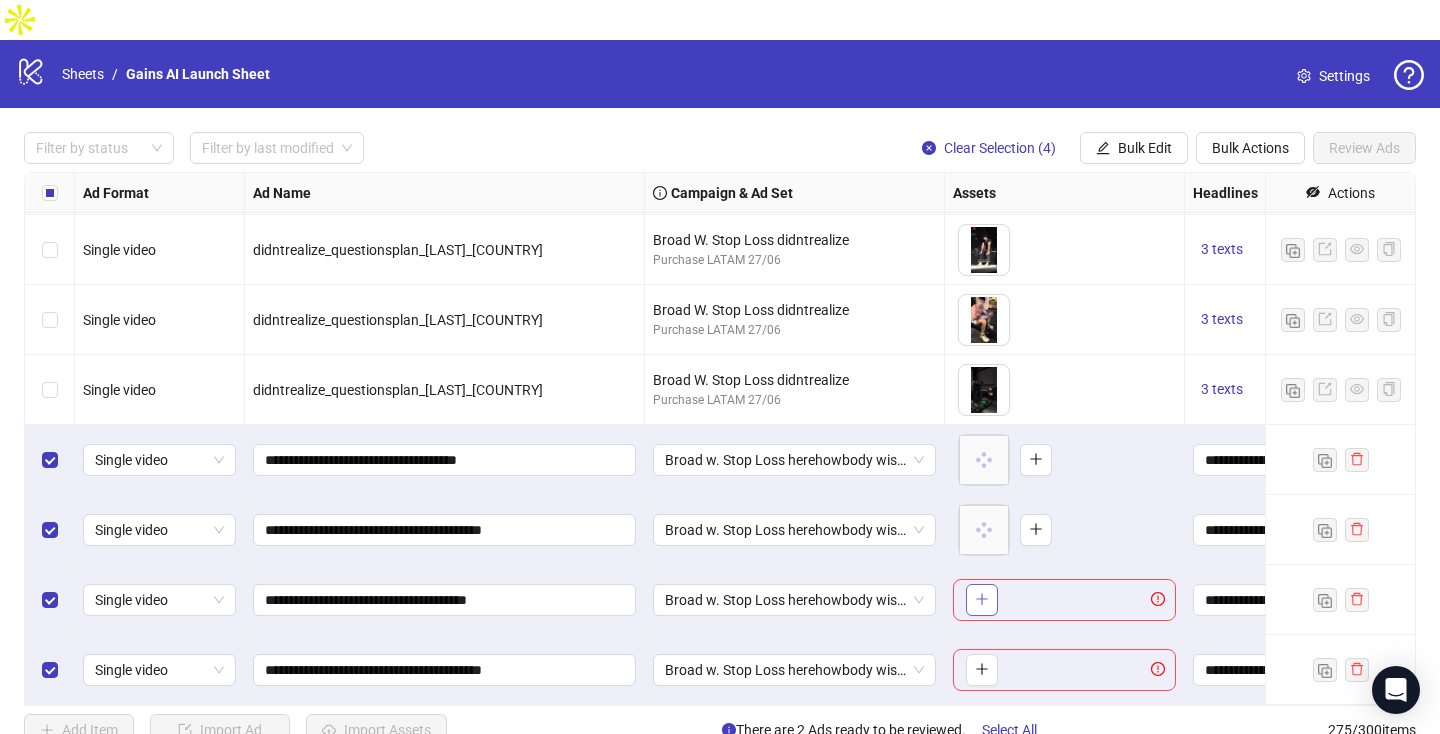 click at bounding box center [982, 599] 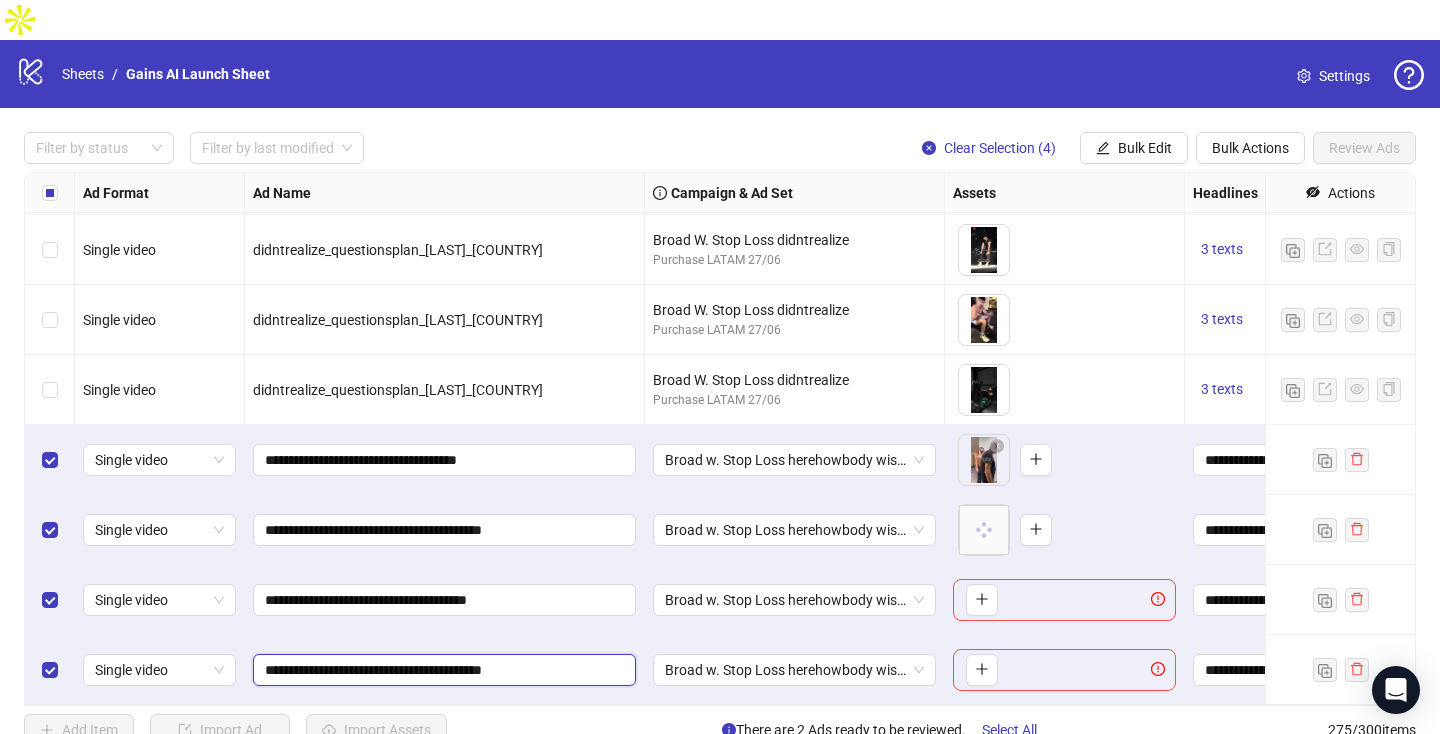 click on "**********" at bounding box center [442, 670] 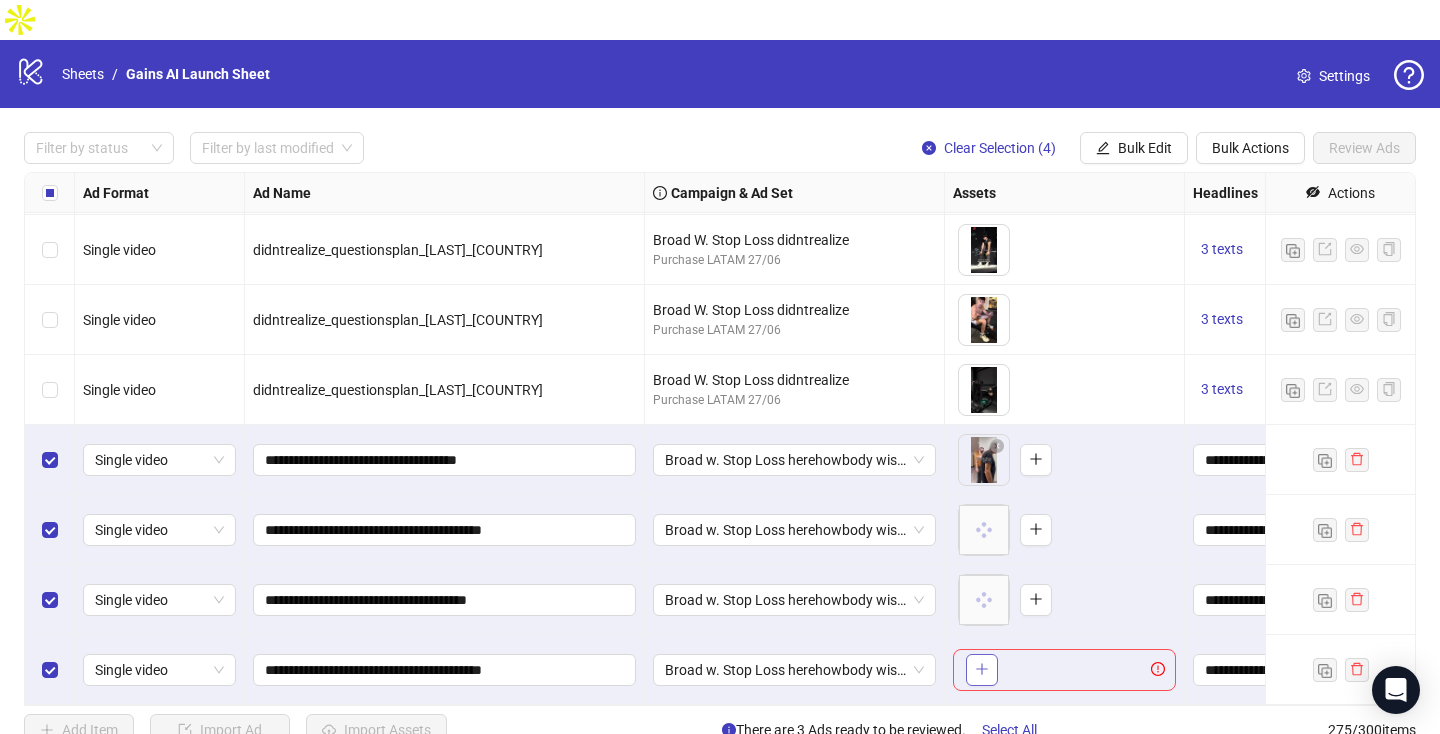 click at bounding box center [982, 669] 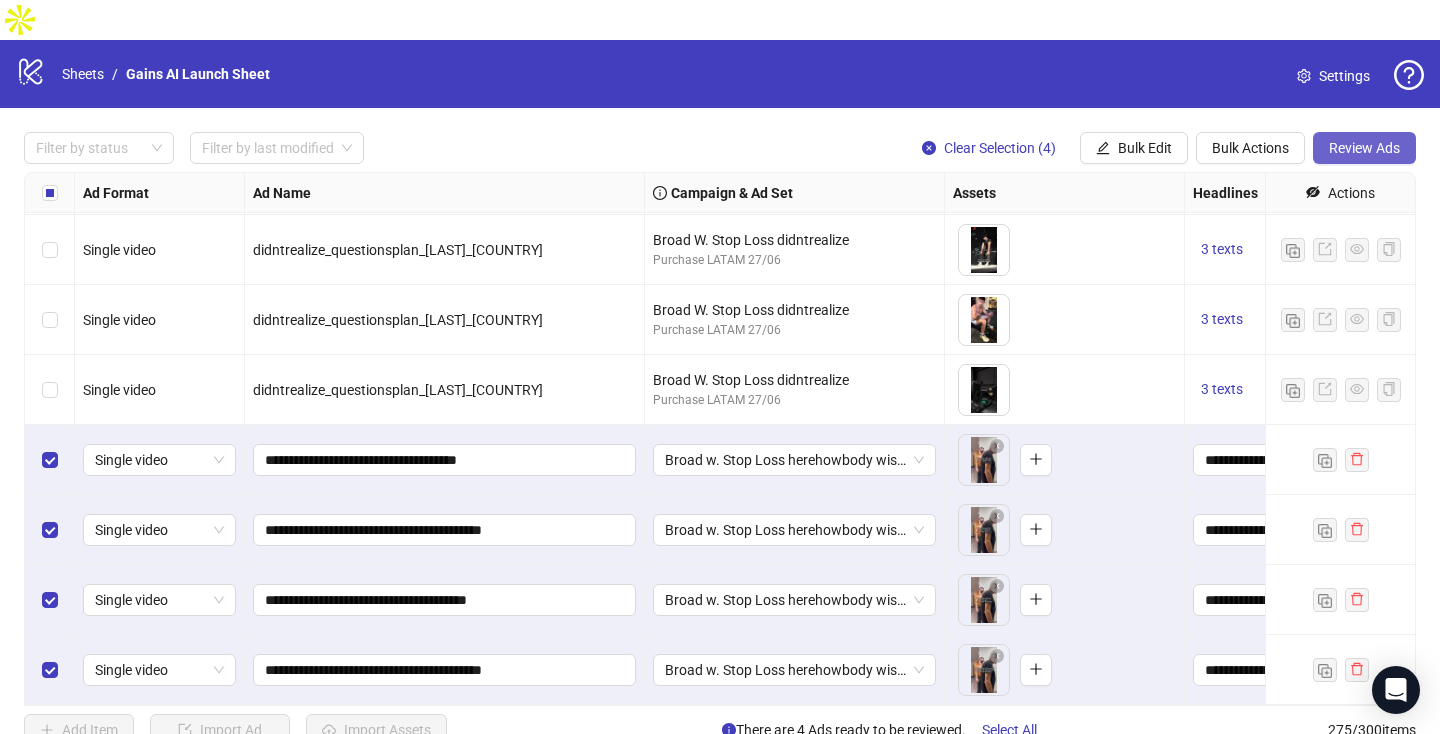 click on "Review Ads" at bounding box center (1364, 148) 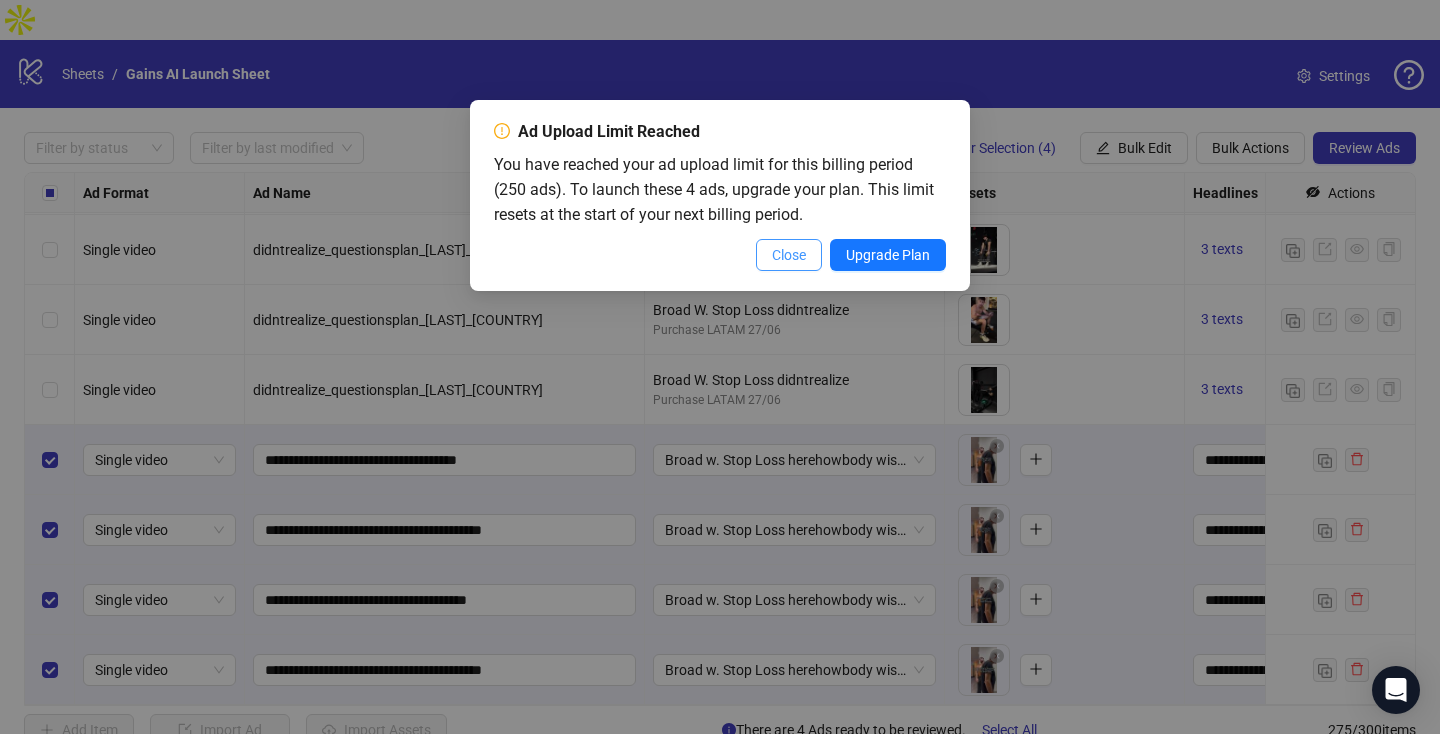 click on "Close" at bounding box center (789, 255) 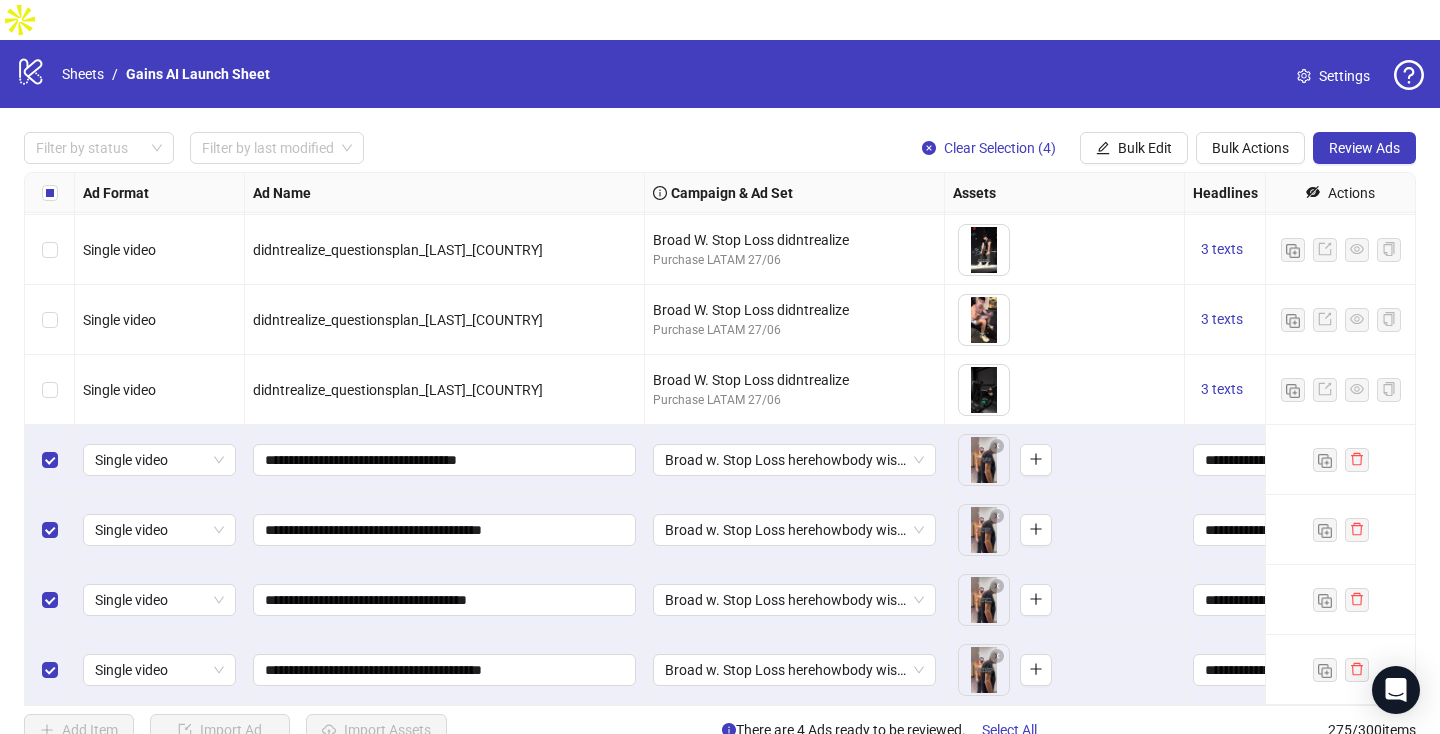 click at bounding box center [1304, 76] 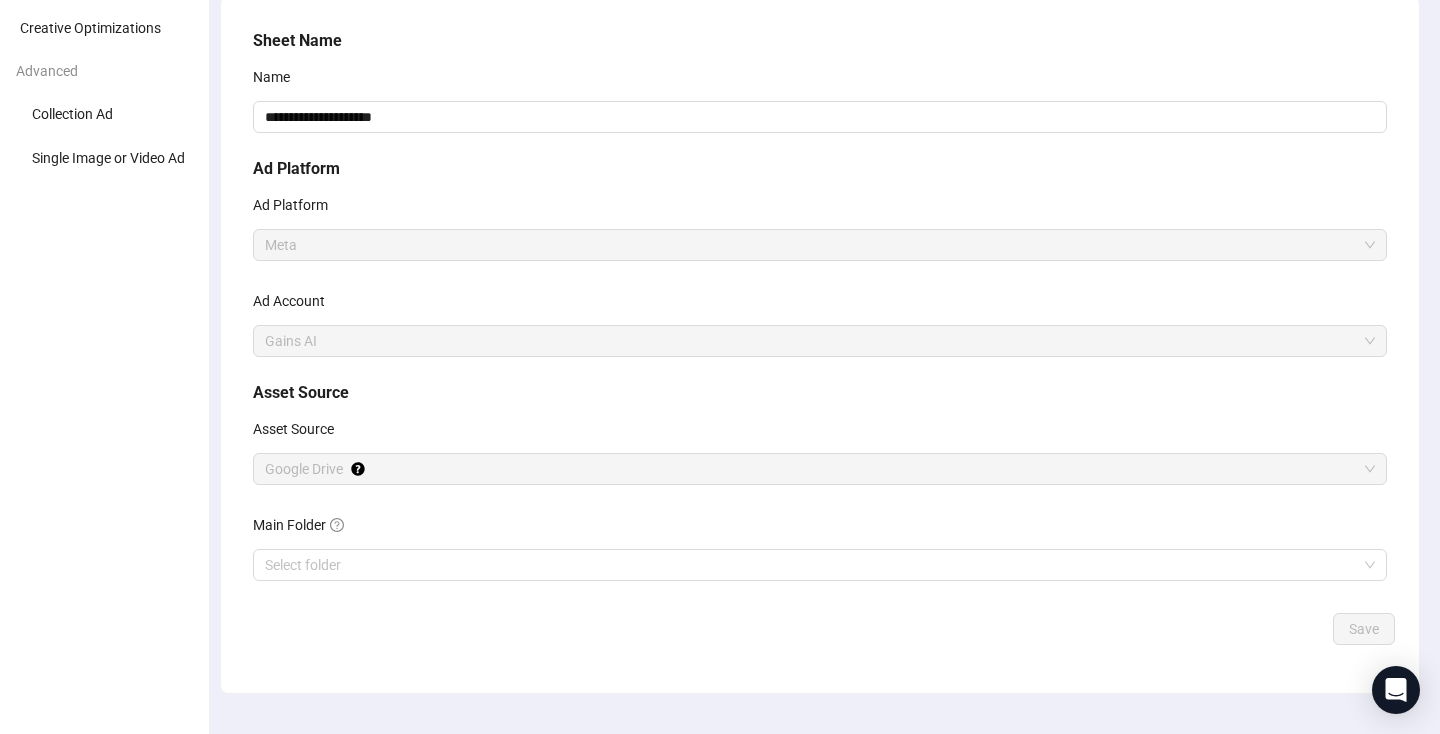 scroll, scrollTop: 0, scrollLeft: 0, axis: both 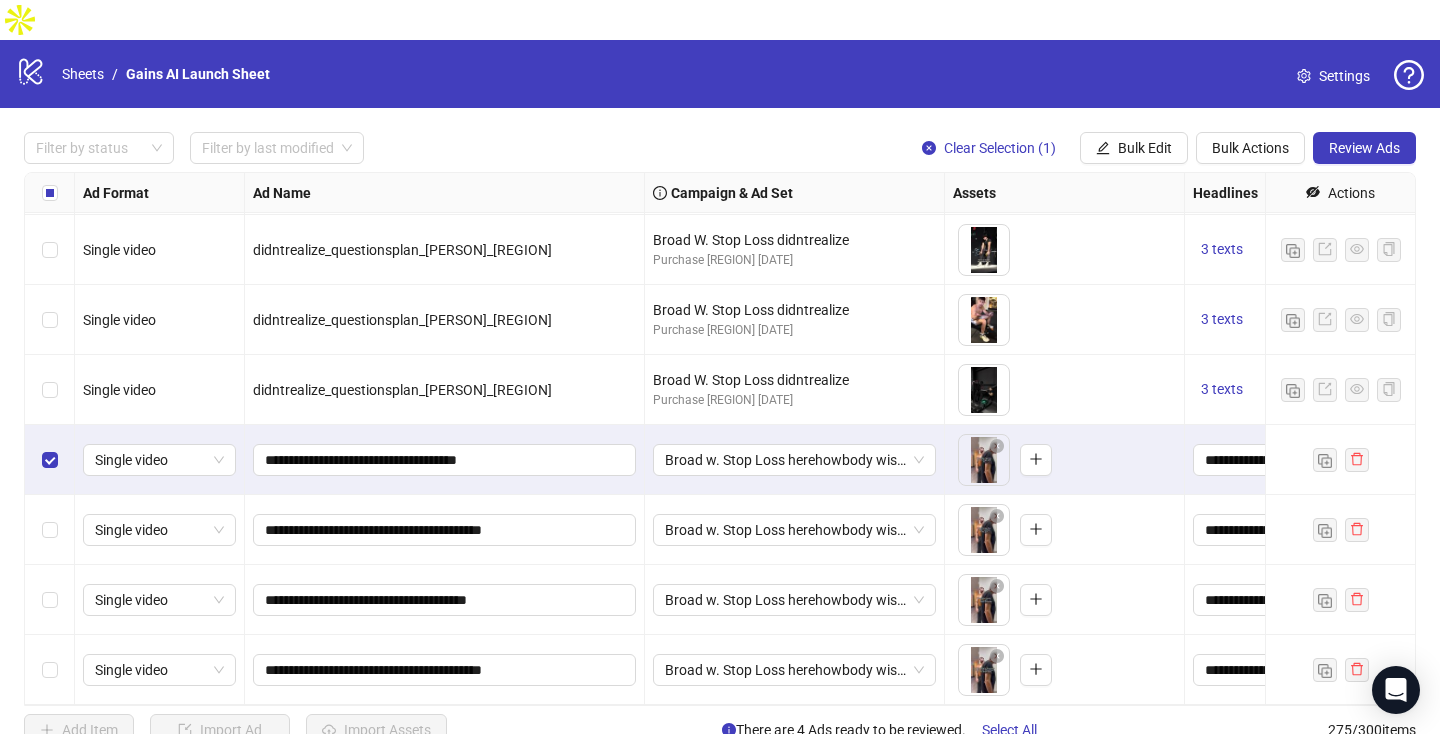 click at bounding box center [50, 530] 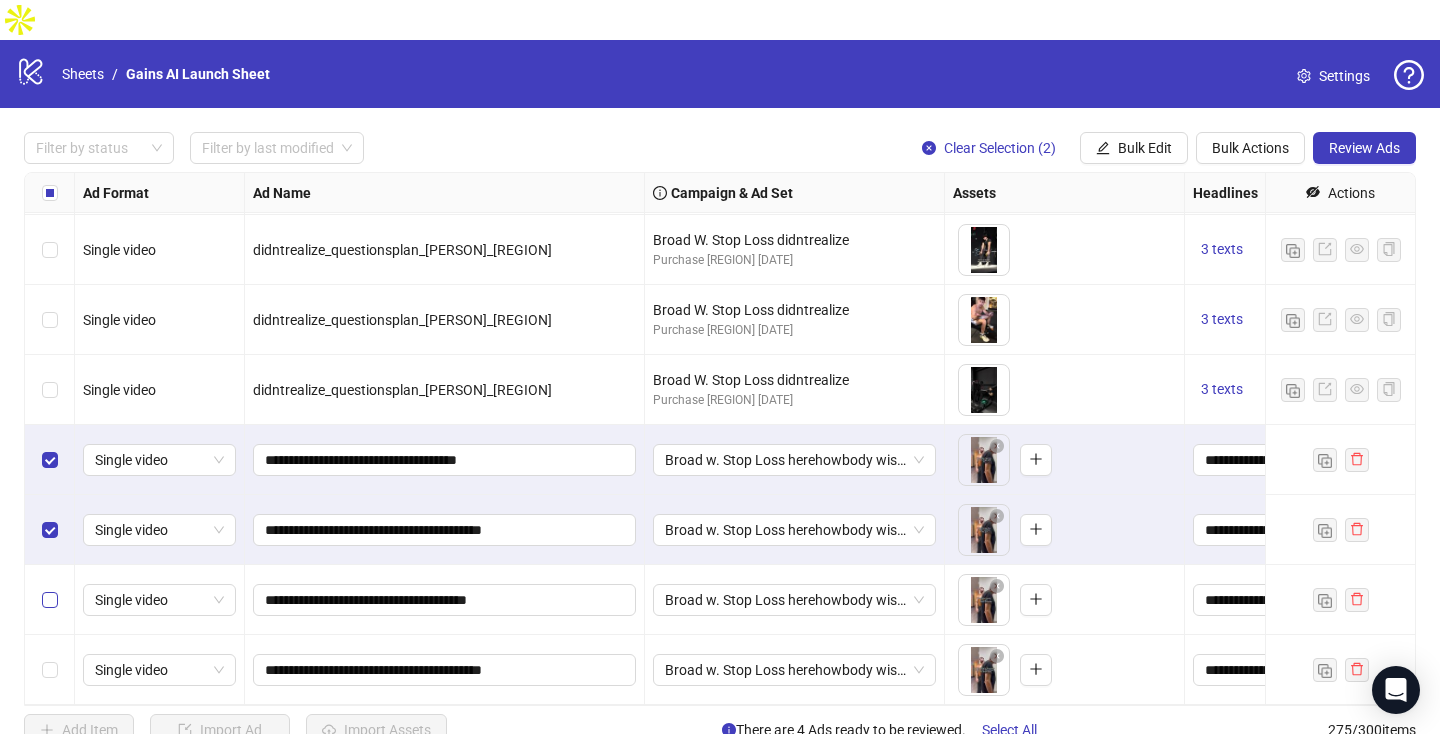 click at bounding box center (50, 600) 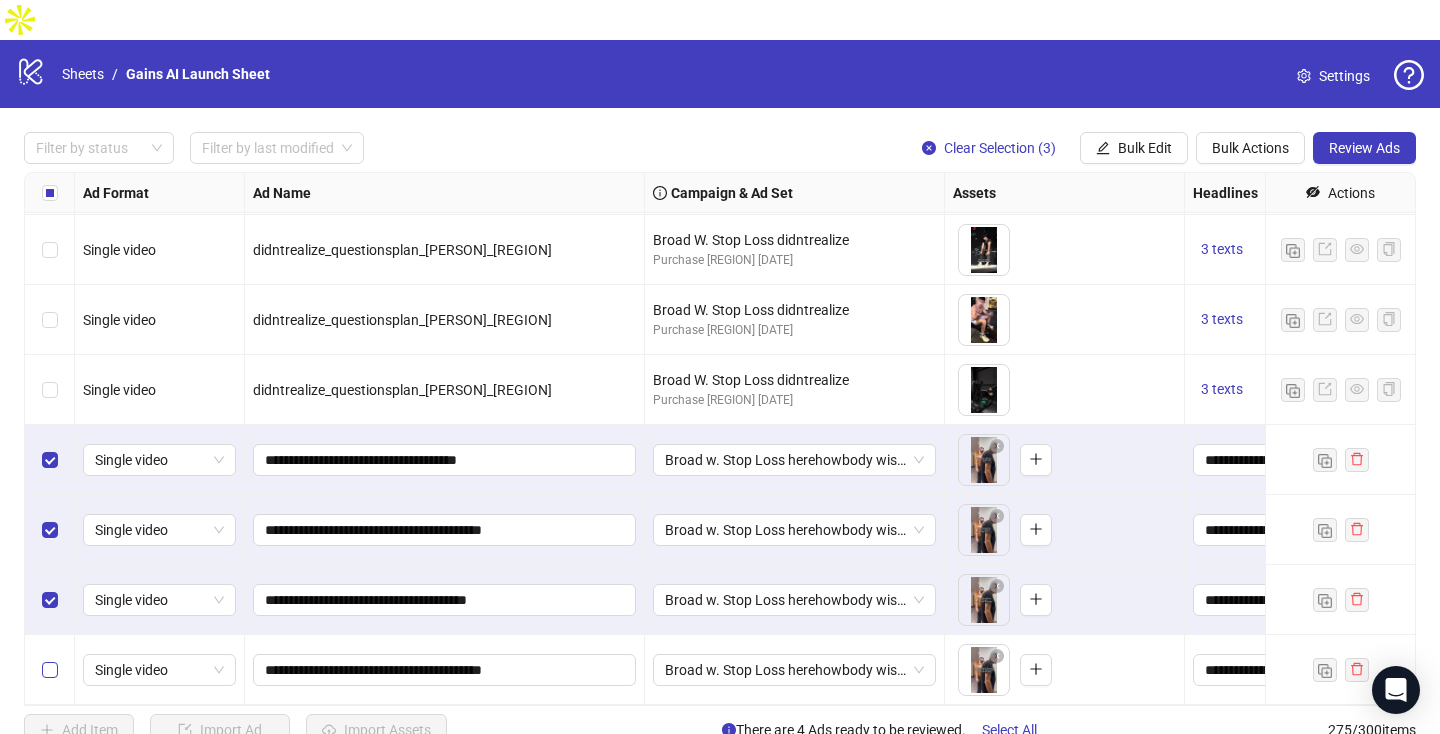click at bounding box center (50, 670) 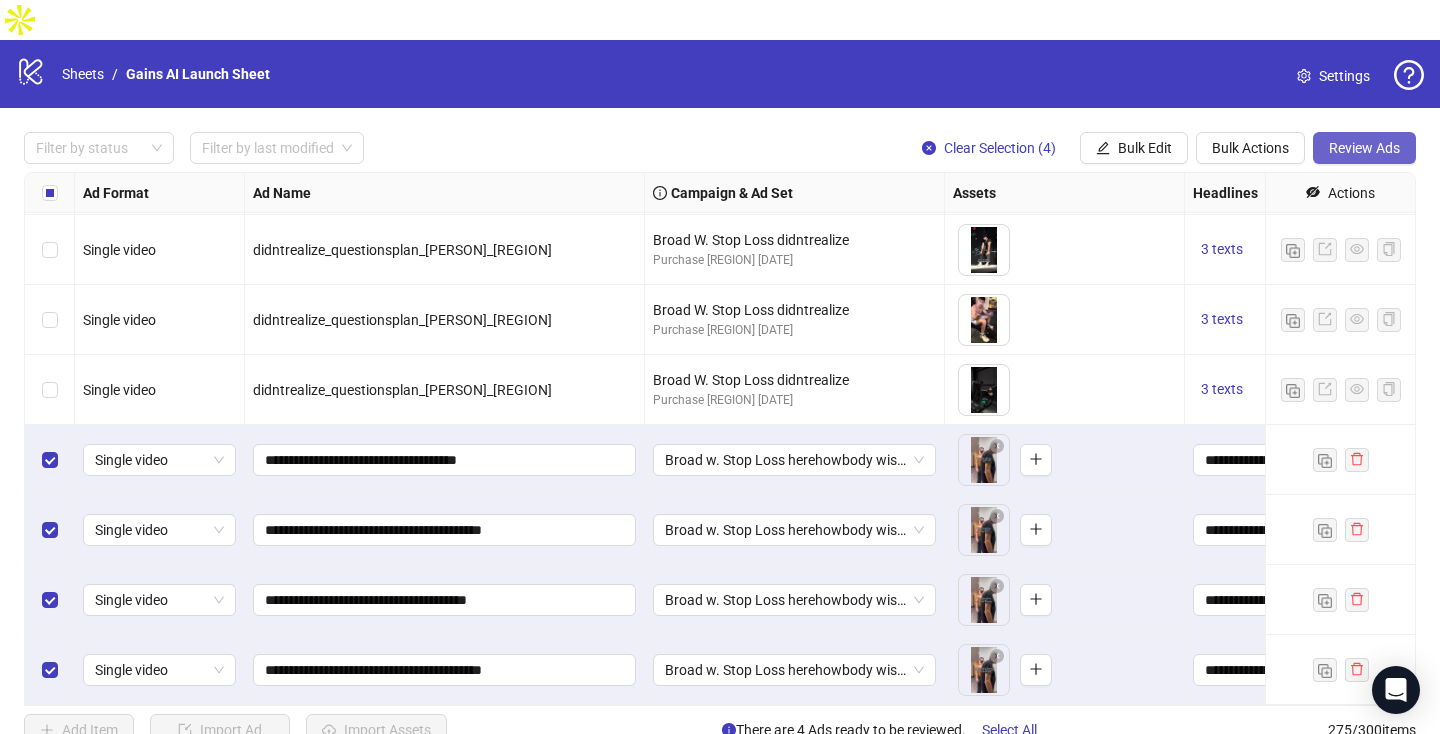 click on "Review Ads" at bounding box center [1364, 148] 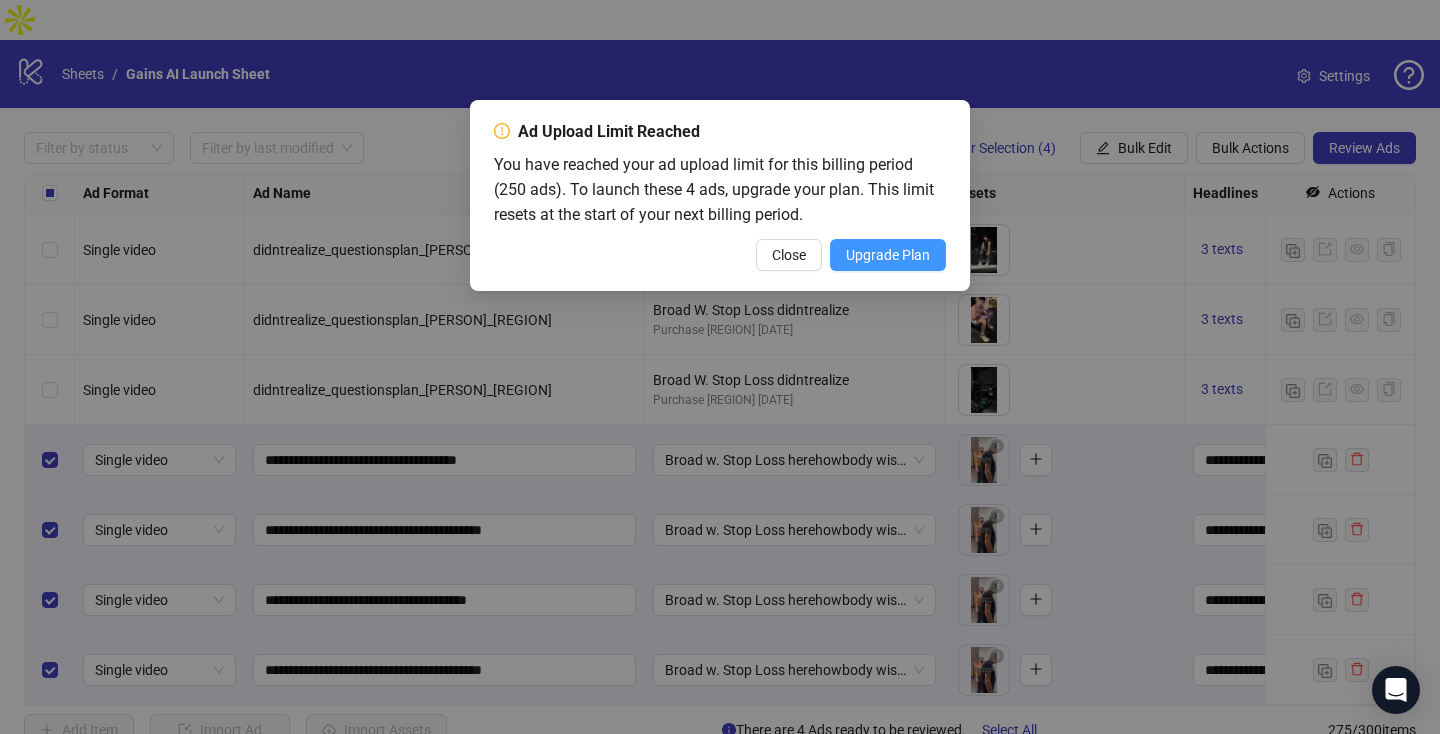 click on "Upgrade Plan" at bounding box center [888, 255] 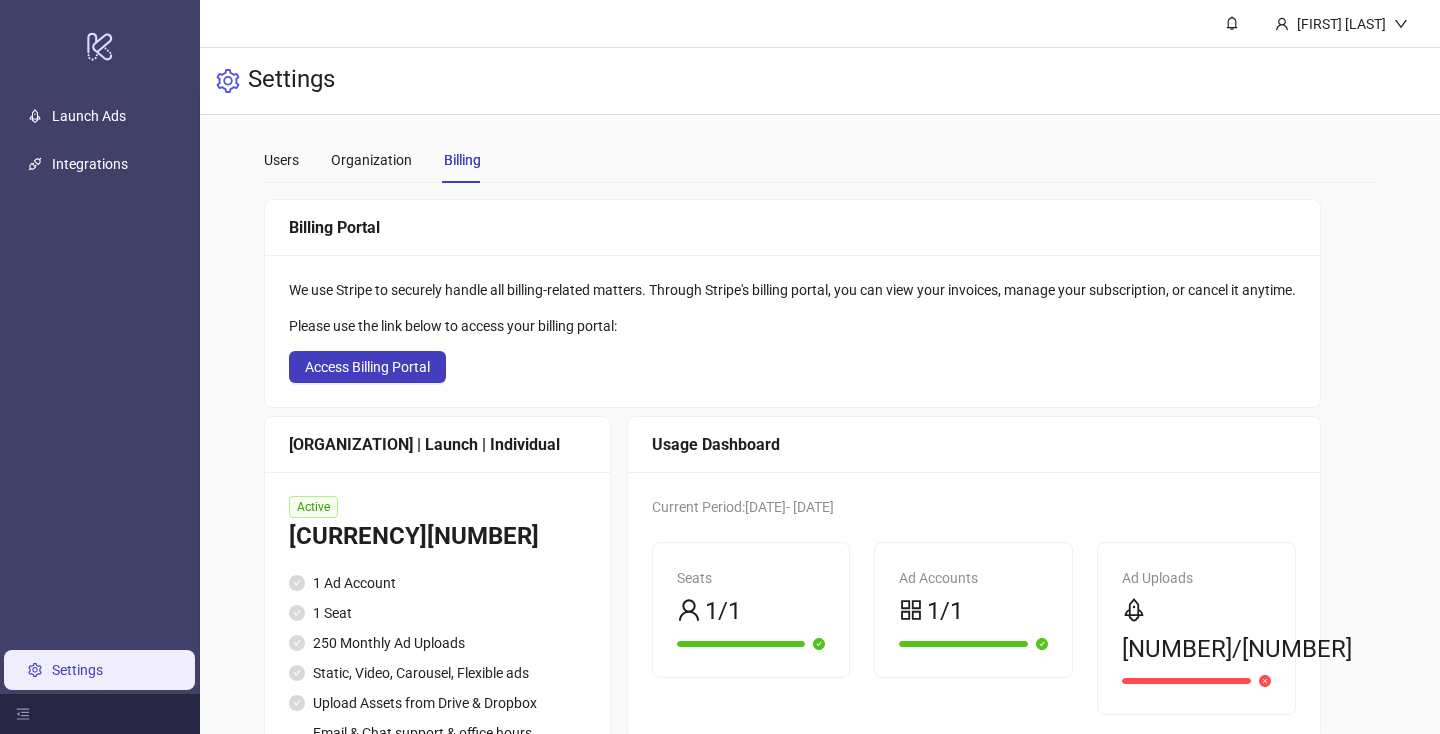 scroll, scrollTop: 0, scrollLeft: 0, axis: both 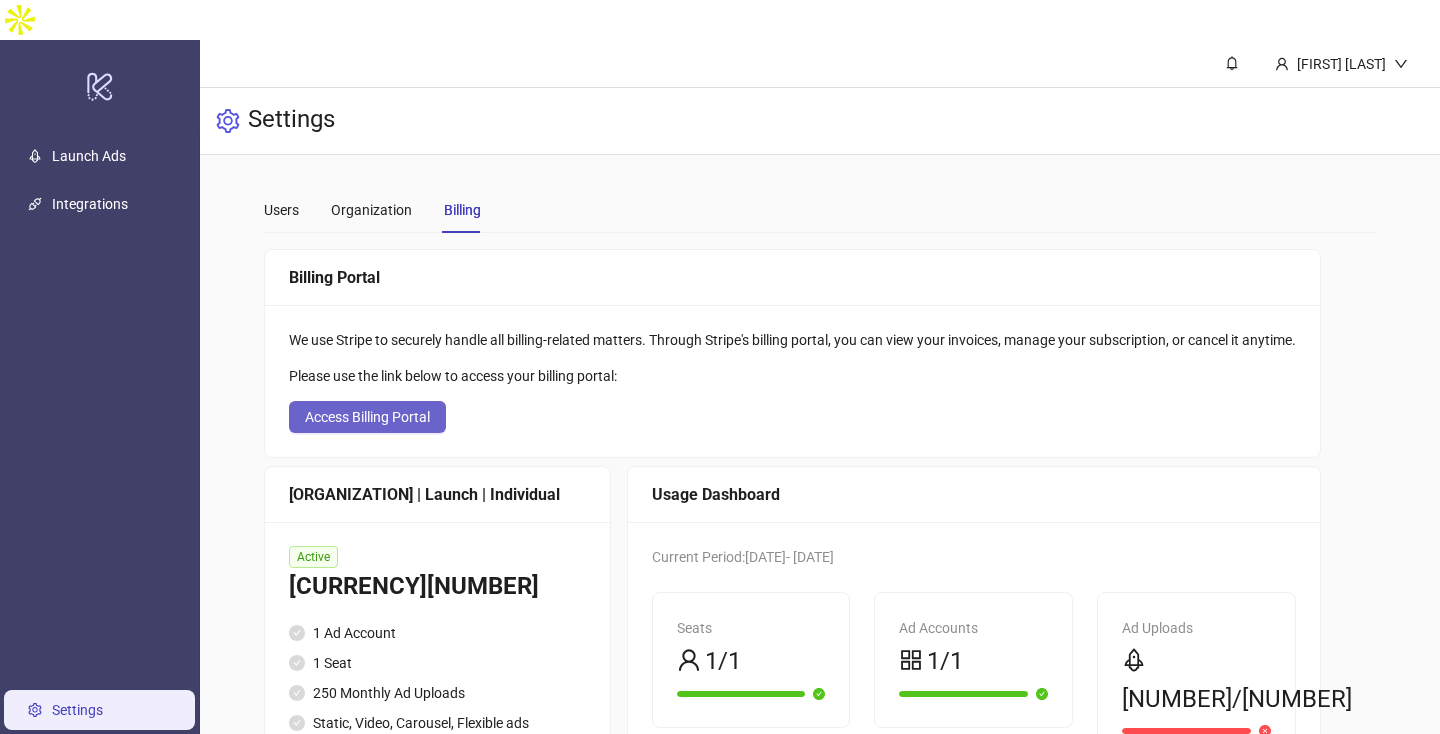 click on "Access Billing Portal" at bounding box center [367, 417] 